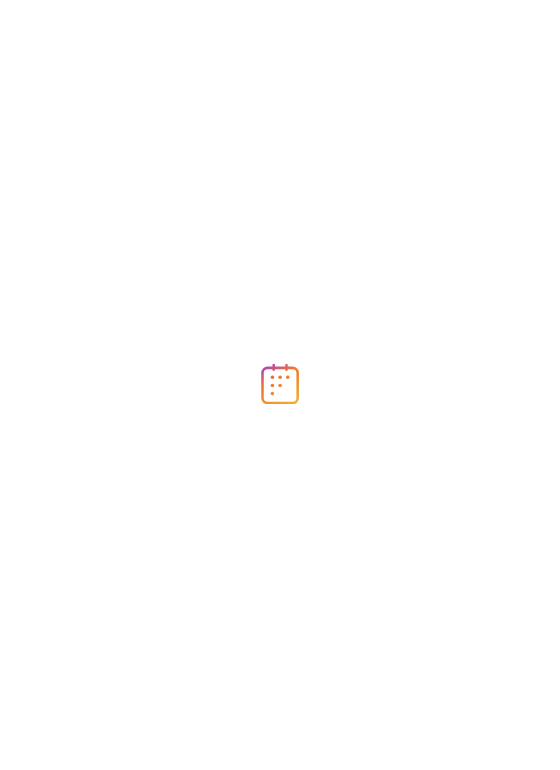 scroll, scrollTop: 0, scrollLeft: 0, axis: both 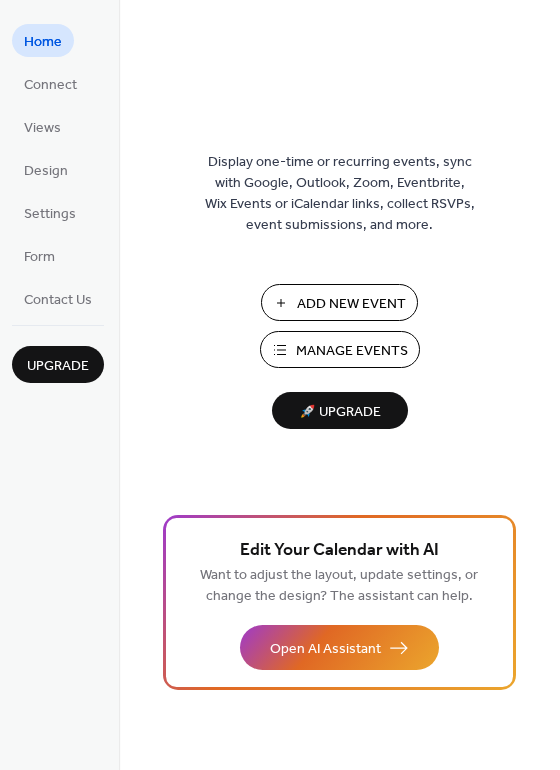 click on "Add New Event" at bounding box center [351, 304] 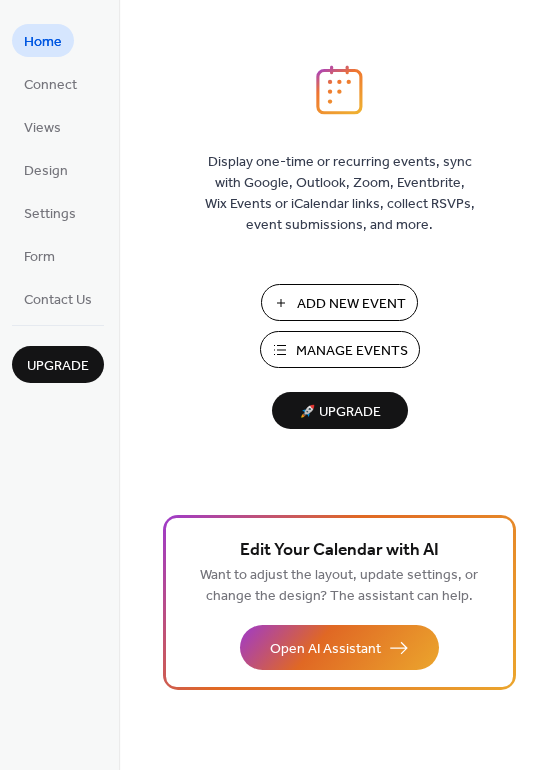click on "Manage Events" at bounding box center [352, 351] 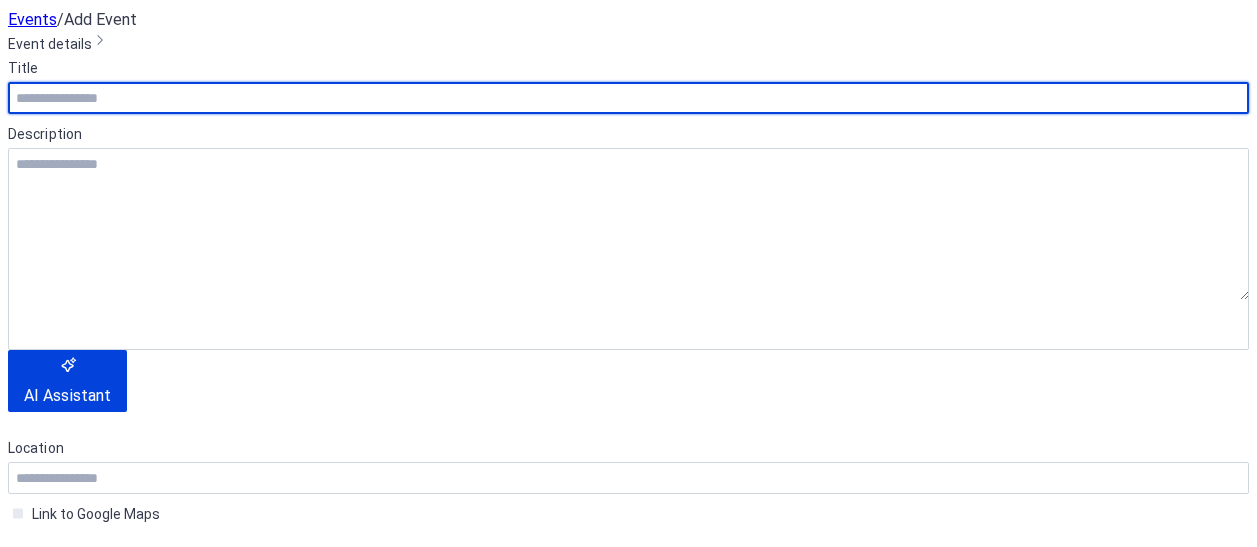 scroll, scrollTop: 0, scrollLeft: 0, axis: both 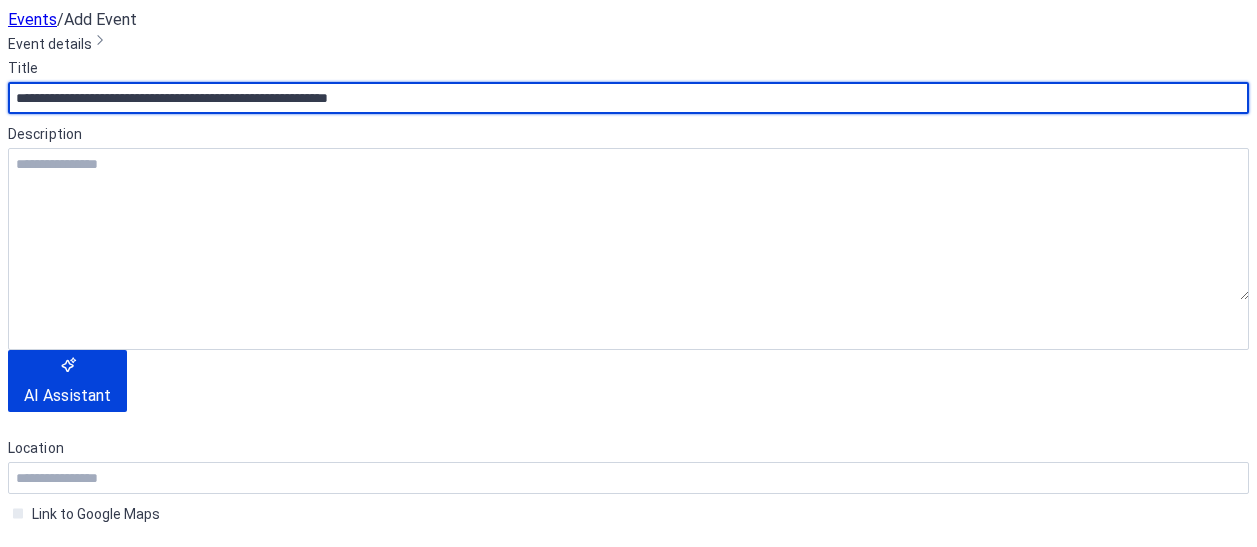 type on "**********" 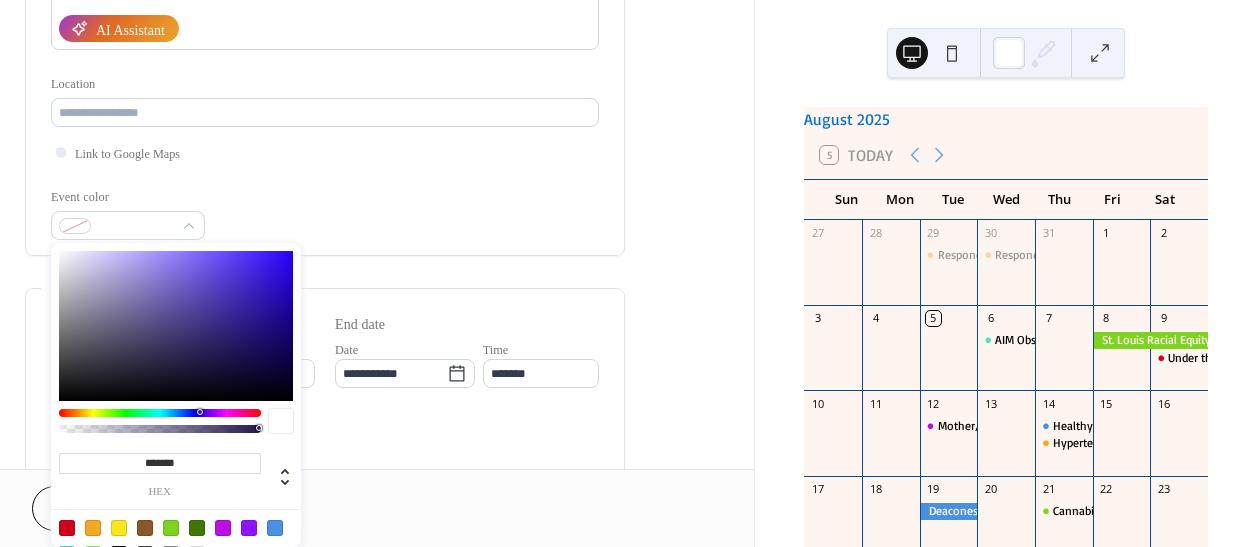 click at bounding box center [223, 528] 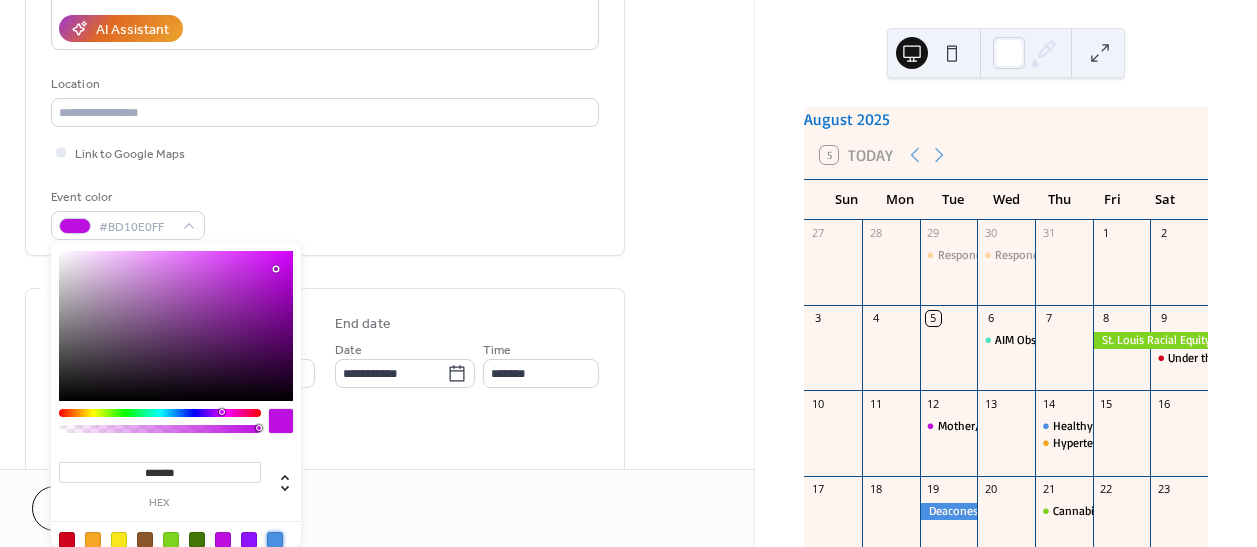 click at bounding box center (275, 540) 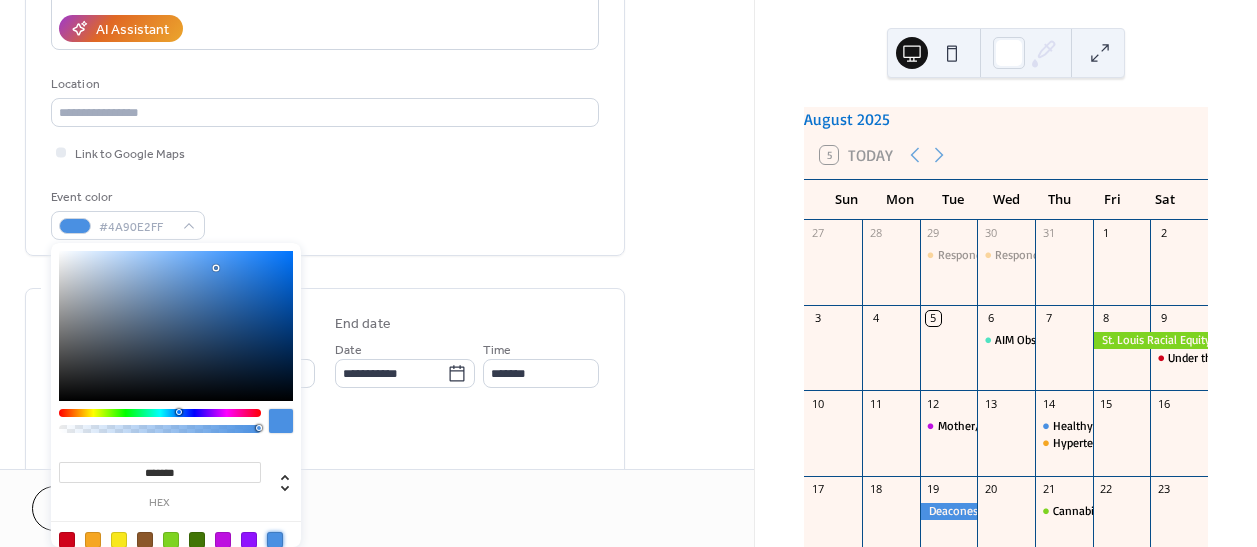 click on "**********" at bounding box center (325, 2) 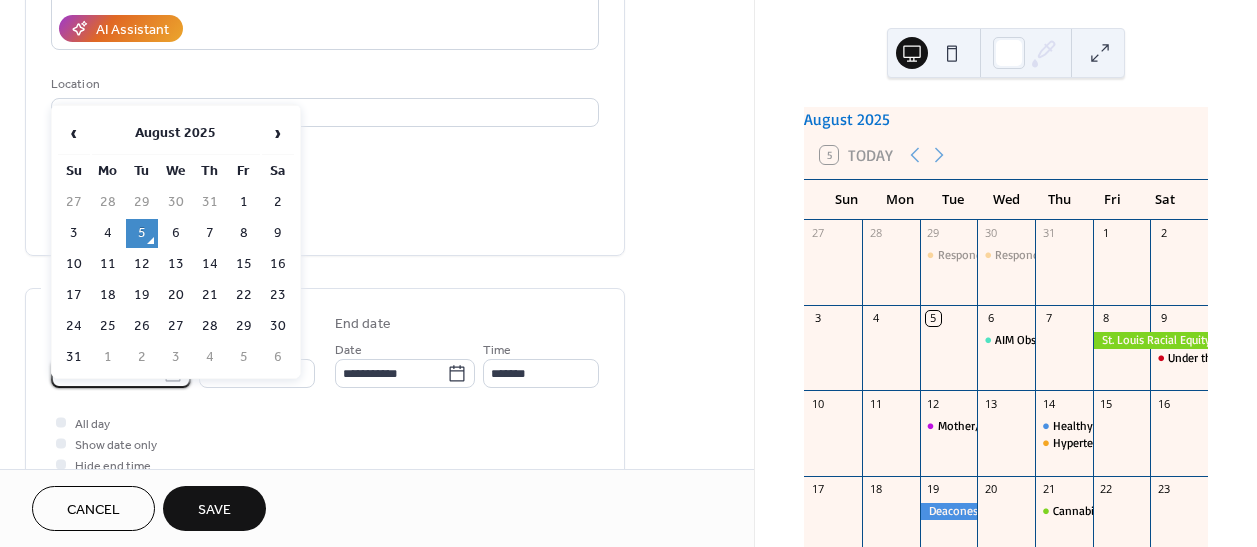 click on "**********" at bounding box center (107, 373) 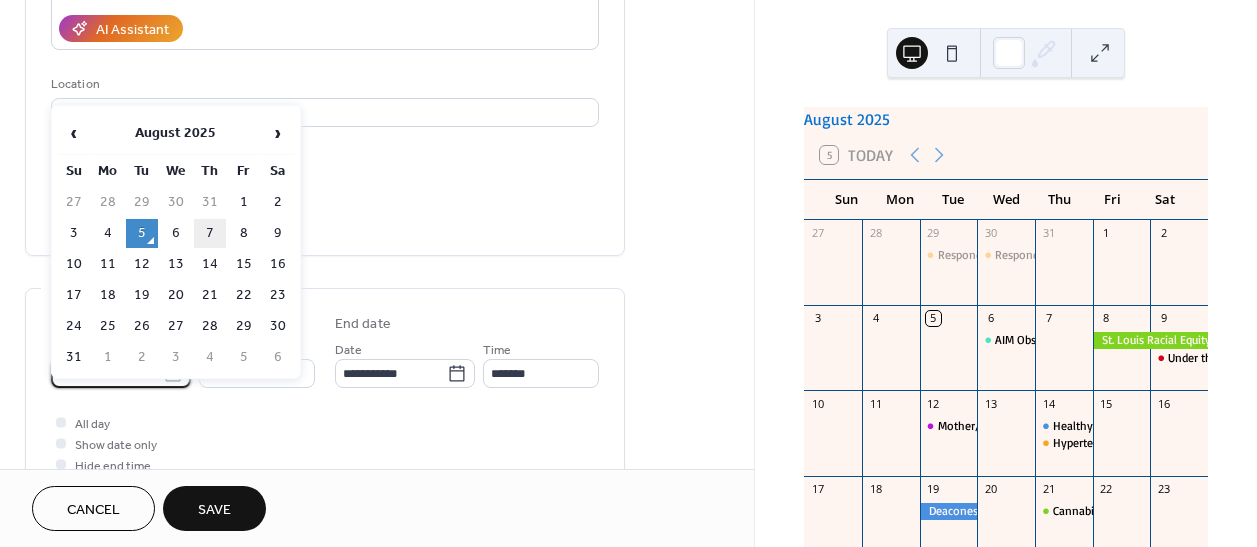 click on "7" at bounding box center [210, 233] 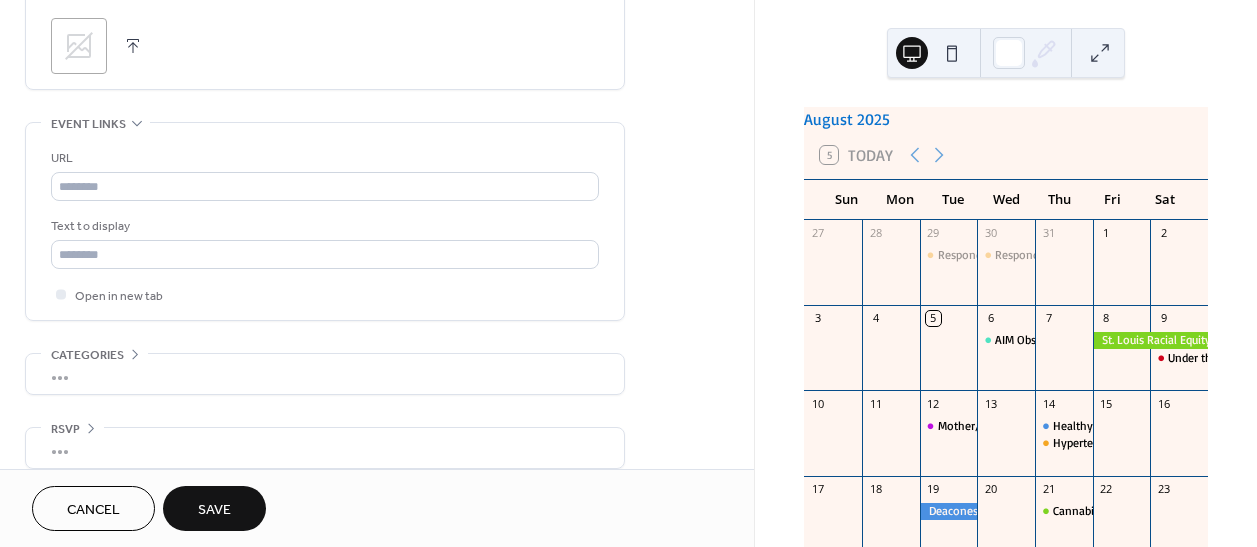scroll, scrollTop: 1000, scrollLeft: 0, axis: vertical 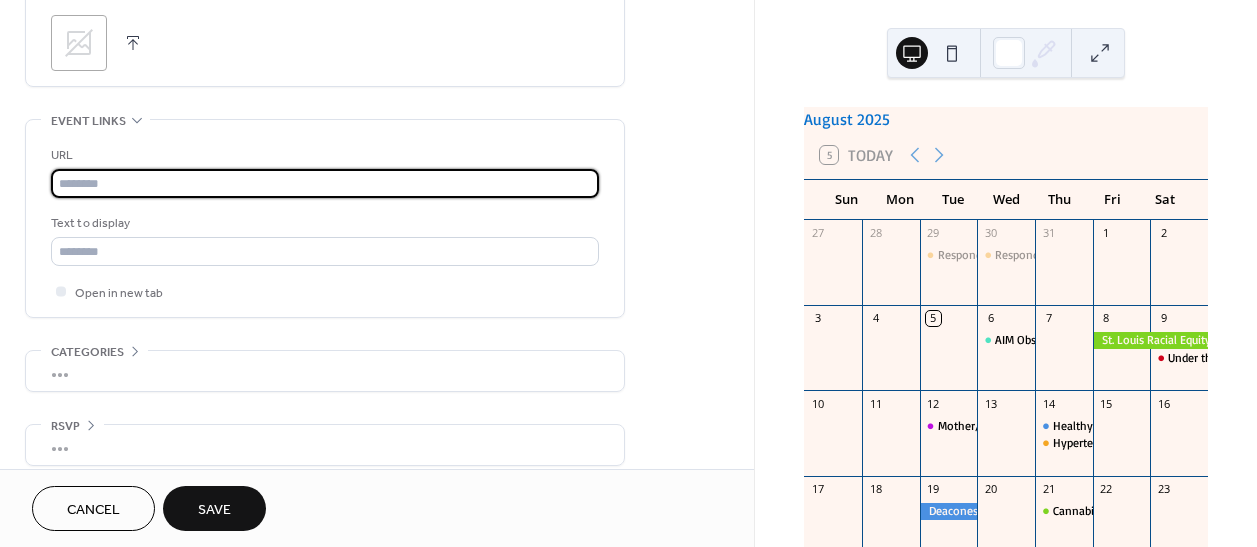 click at bounding box center (325, 183) 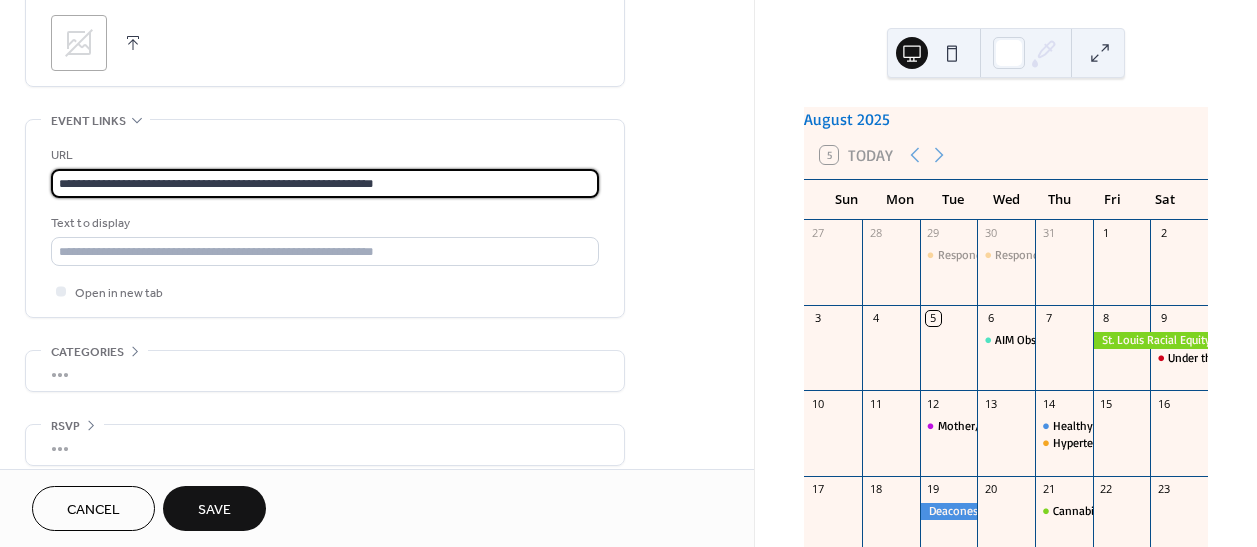 type on "**********" 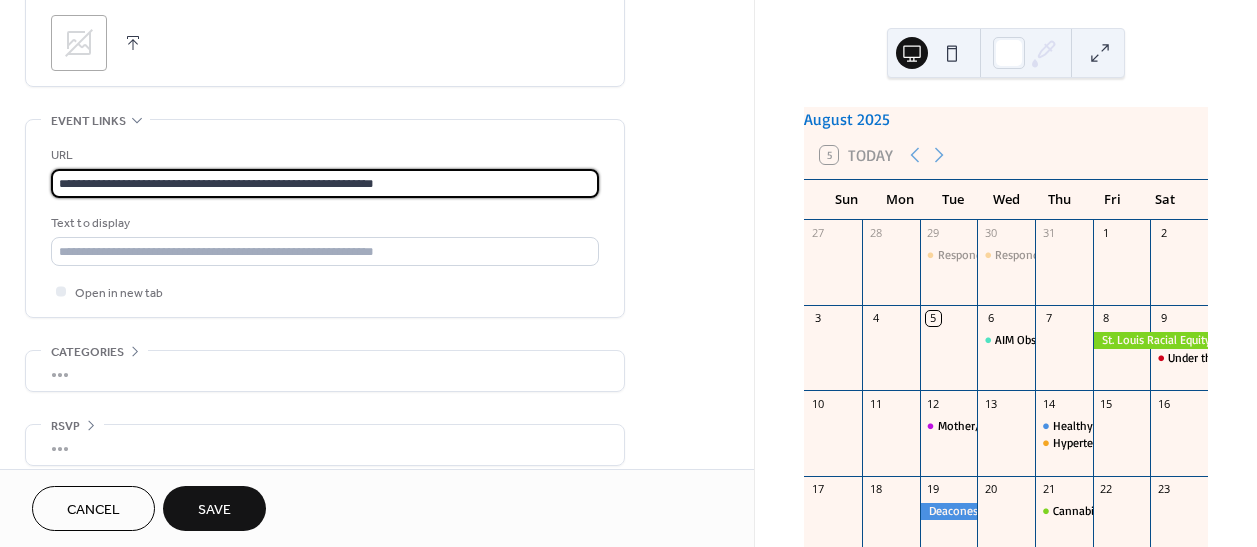 click on "**********" at bounding box center (325, 223) 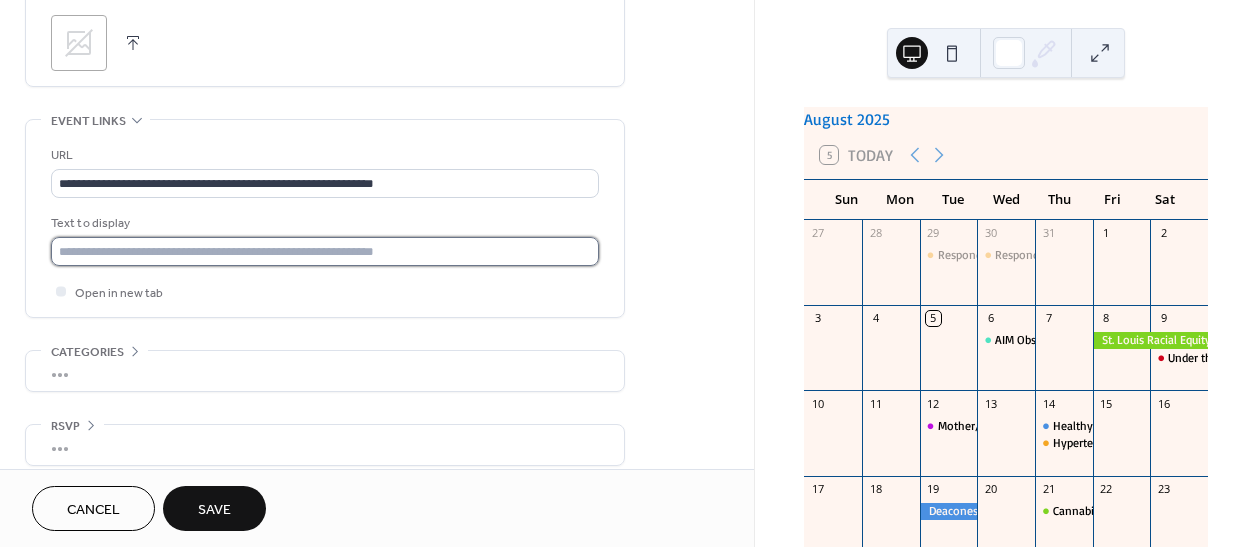 click at bounding box center (325, 251) 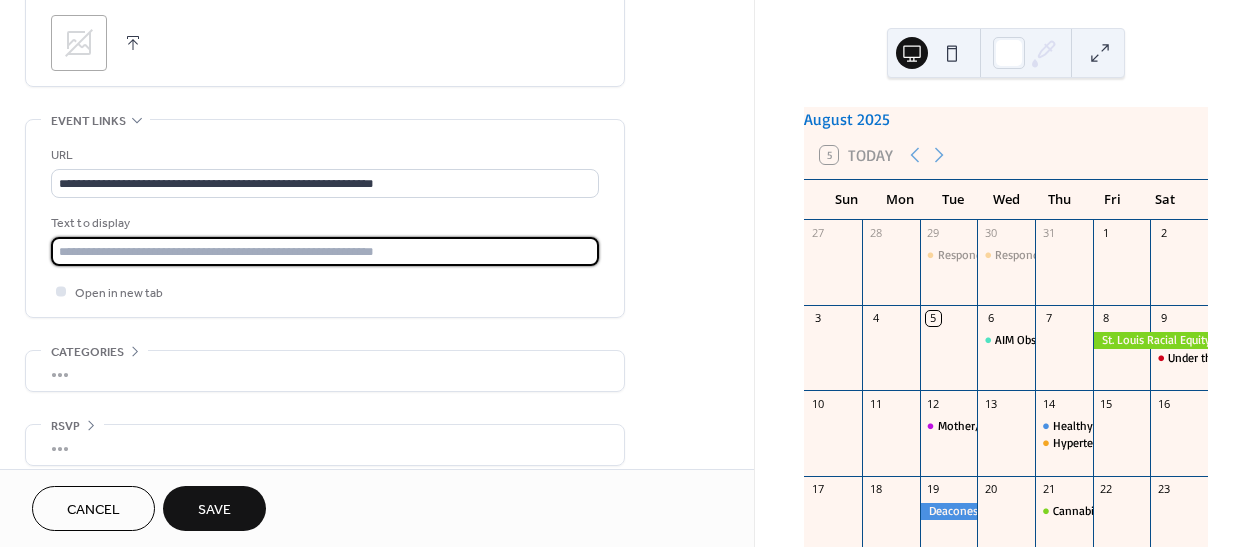 type on "**********" 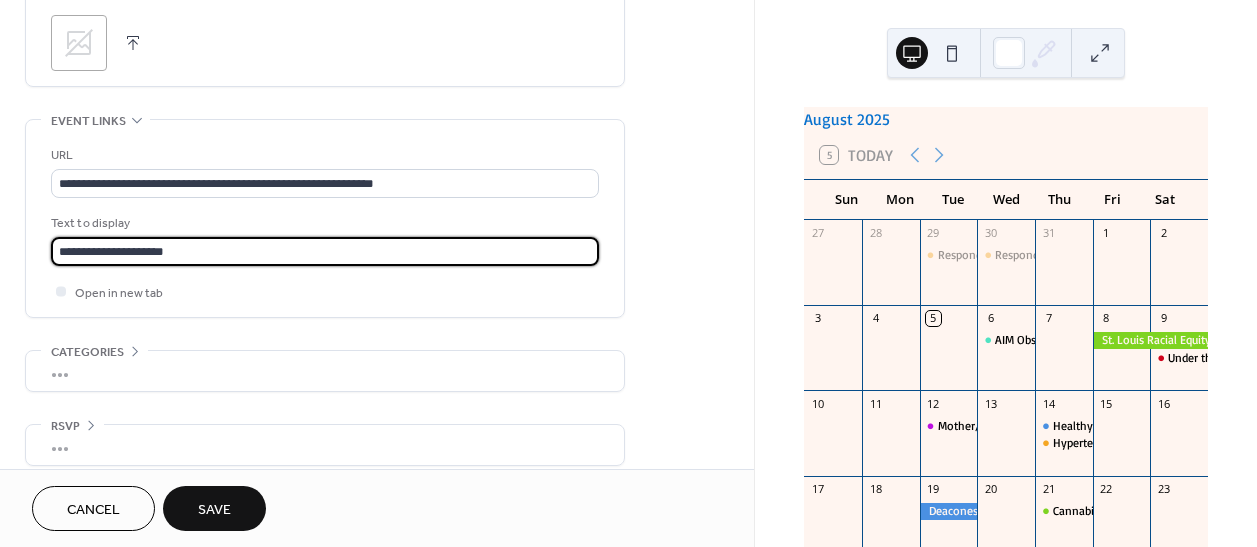 click on "Save" at bounding box center (214, 510) 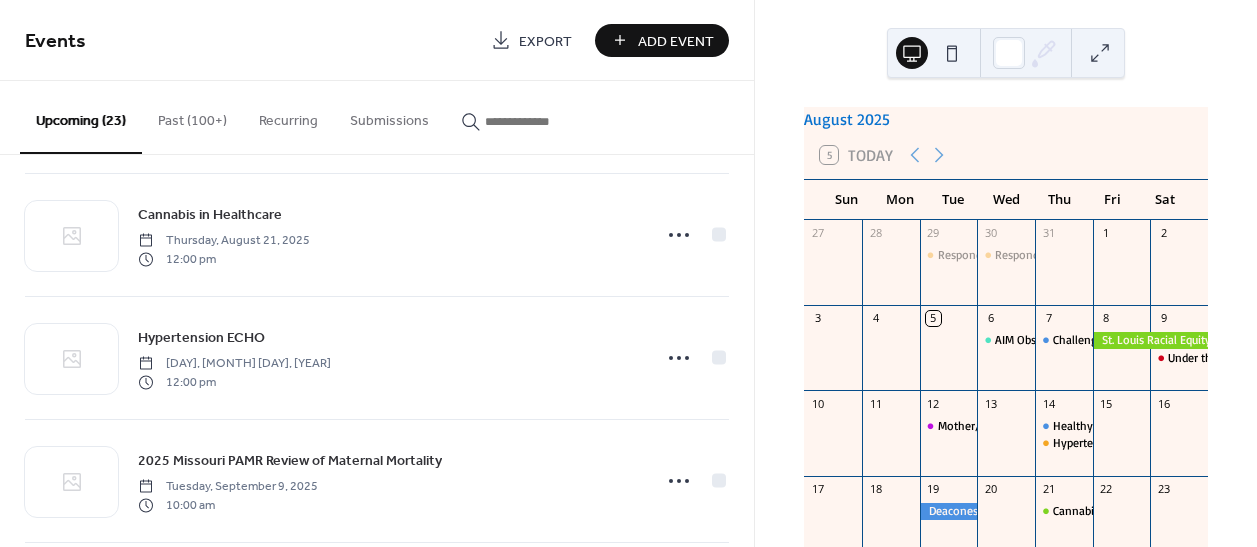 scroll, scrollTop: 1000, scrollLeft: 0, axis: vertical 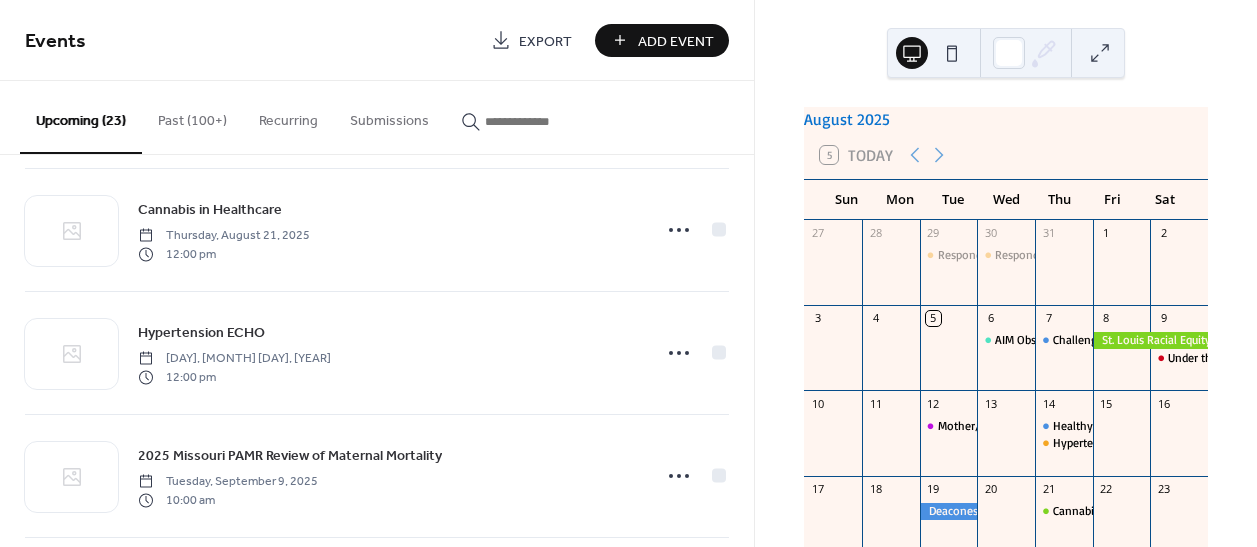 click on "Add Event" at bounding box center (676, 41) 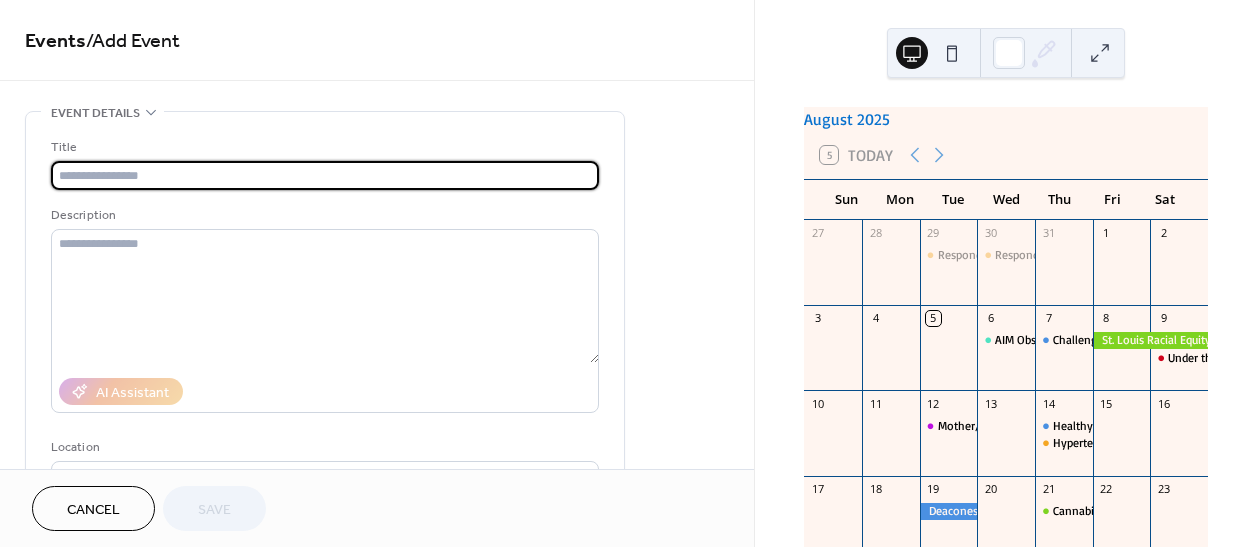 click at bounding box center (325, 175) 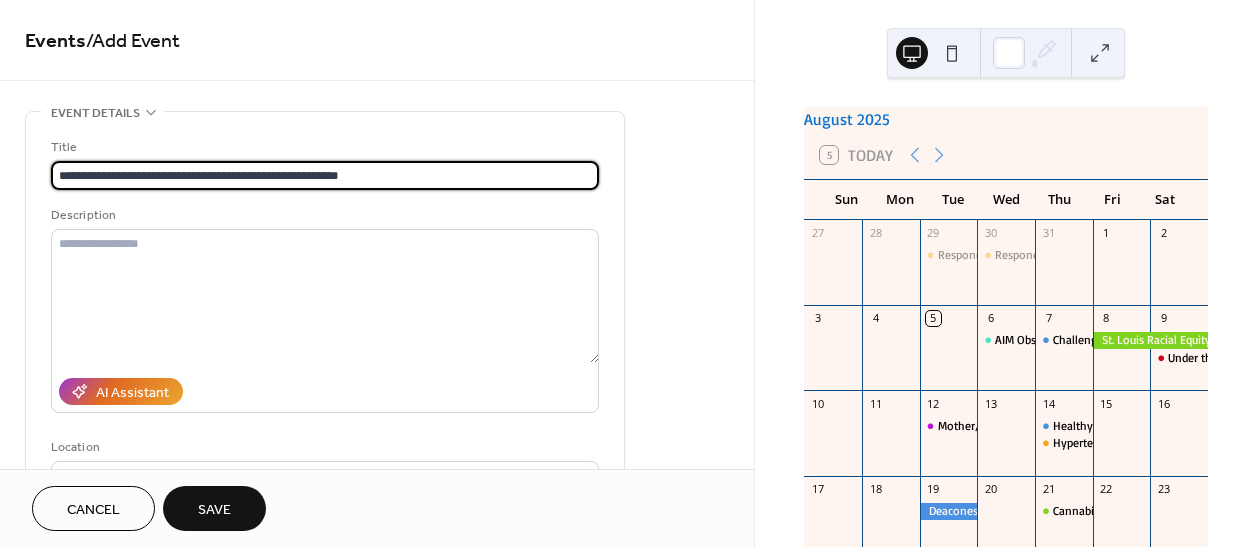 type on "**********" 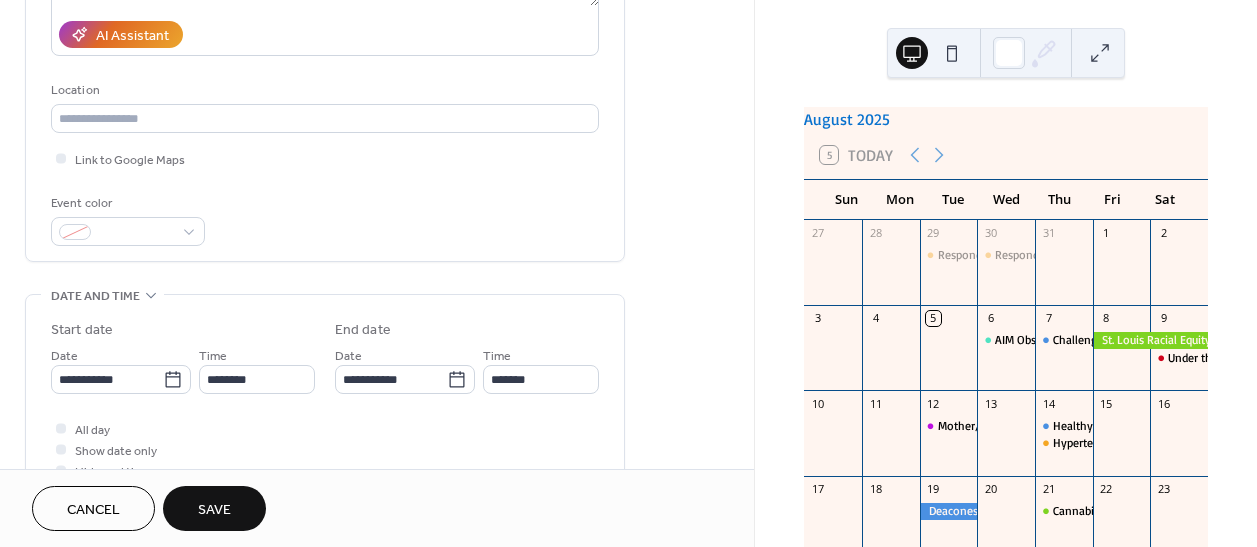 scroll, scrollTop: 363, scrollLeft: 0, axis: vertical 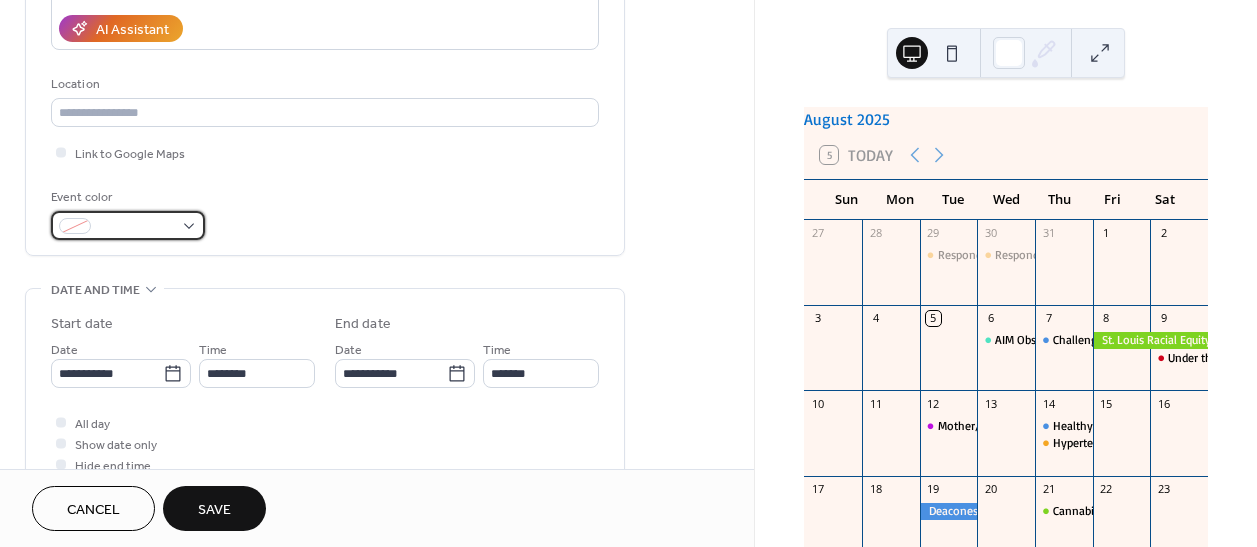 click at bounding box center (128, 225) 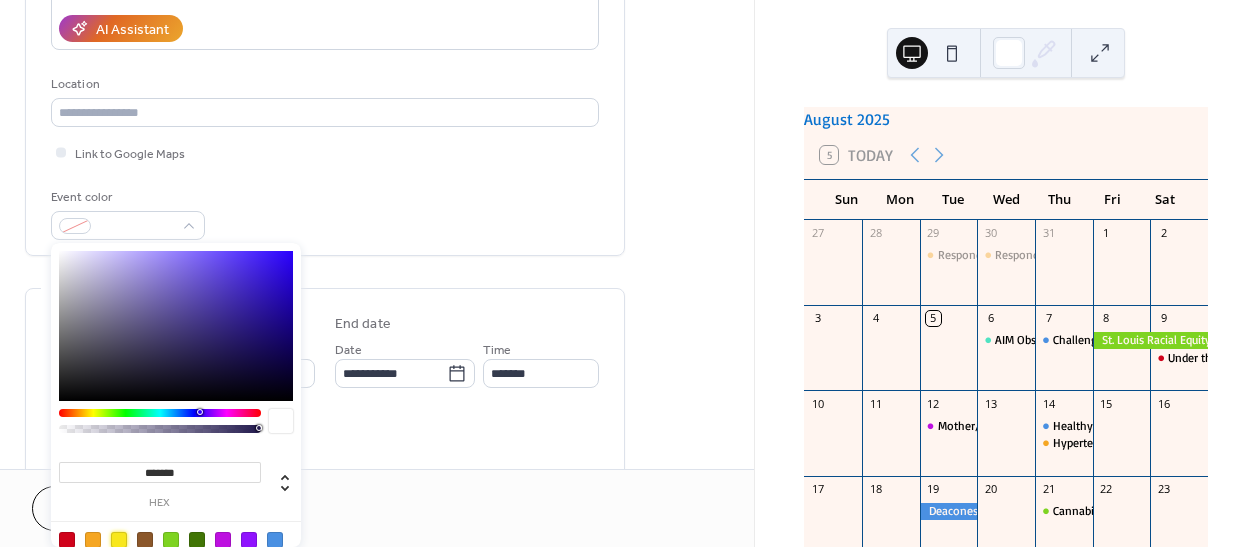 drag, startPoint x: 114, startPoint y: 536, endPoint x: 159, endPoint y: 482, distance: 70.292244 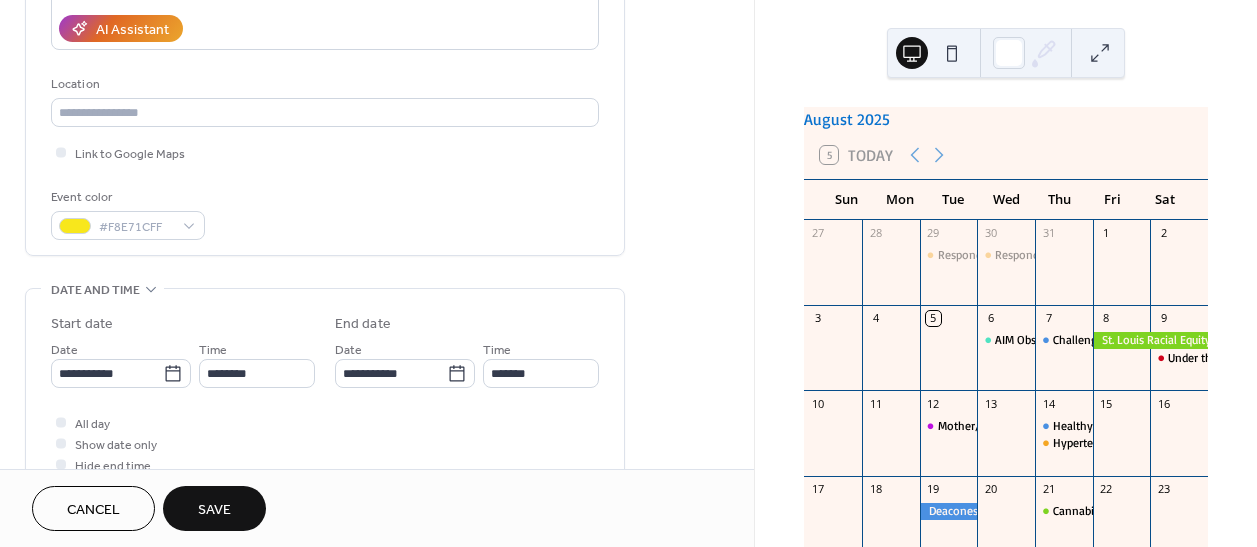 click on "Event color #F8E71CFF" at bounding box center [325, 213] 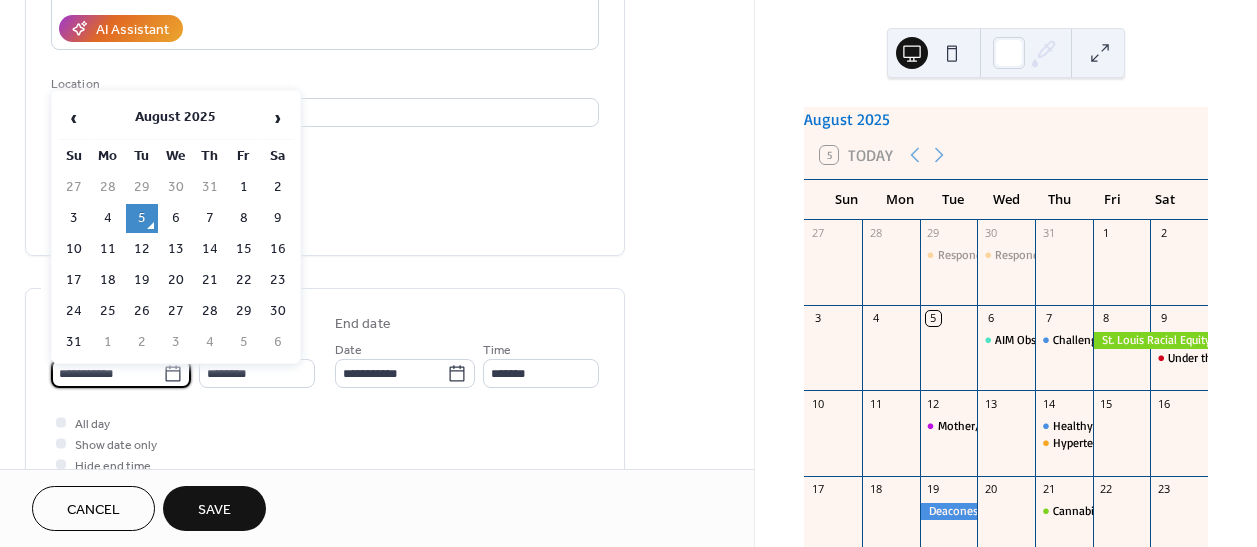 click on "**********" at bounding box center (107, 373) 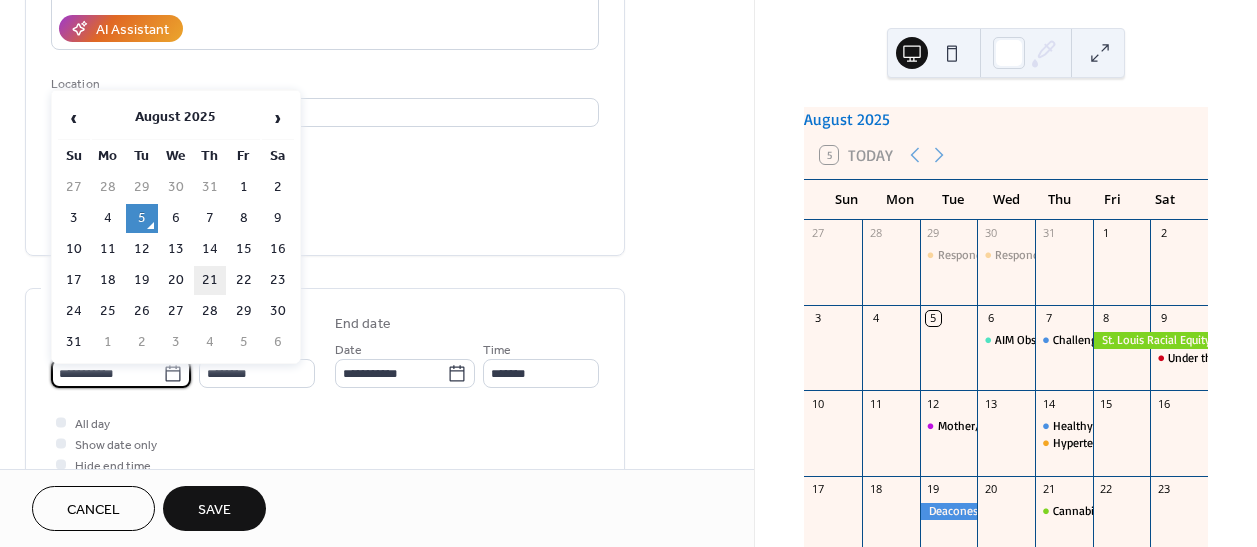 click on "21" at bounding box center (210, 280) 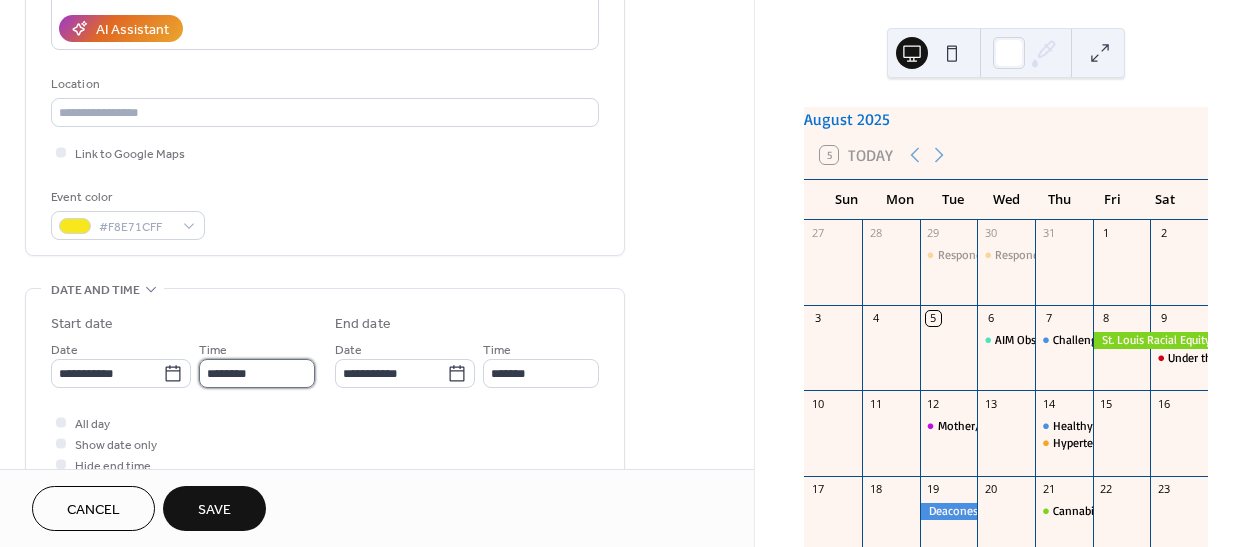 click on "********" at bounding box center [257, 373] 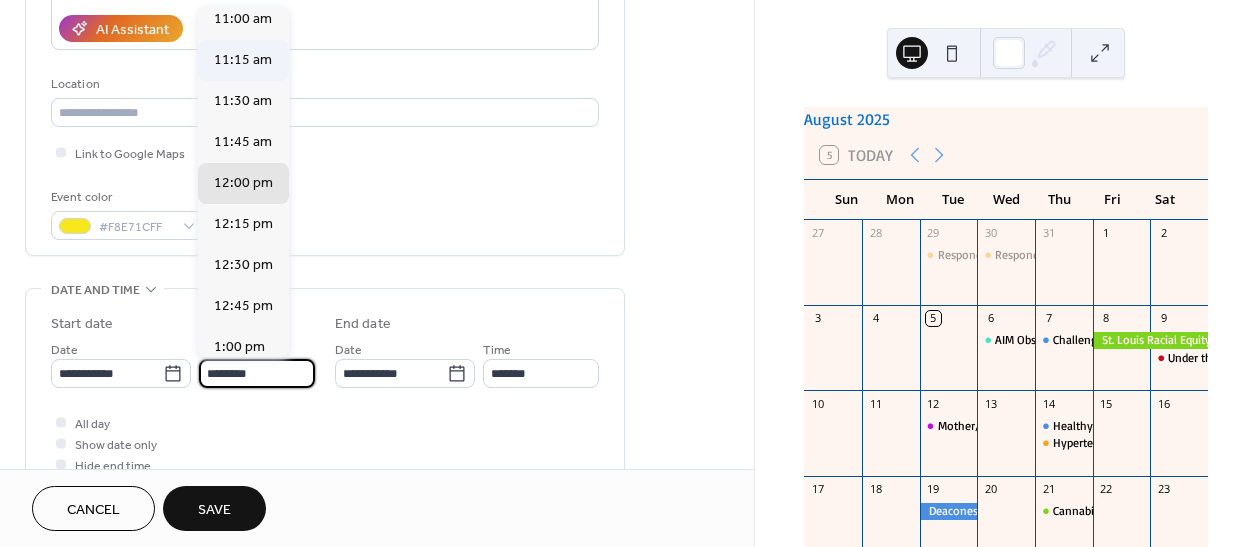 scroll, scrollTop: 1768, scrollLeft: 0, axis: vertical 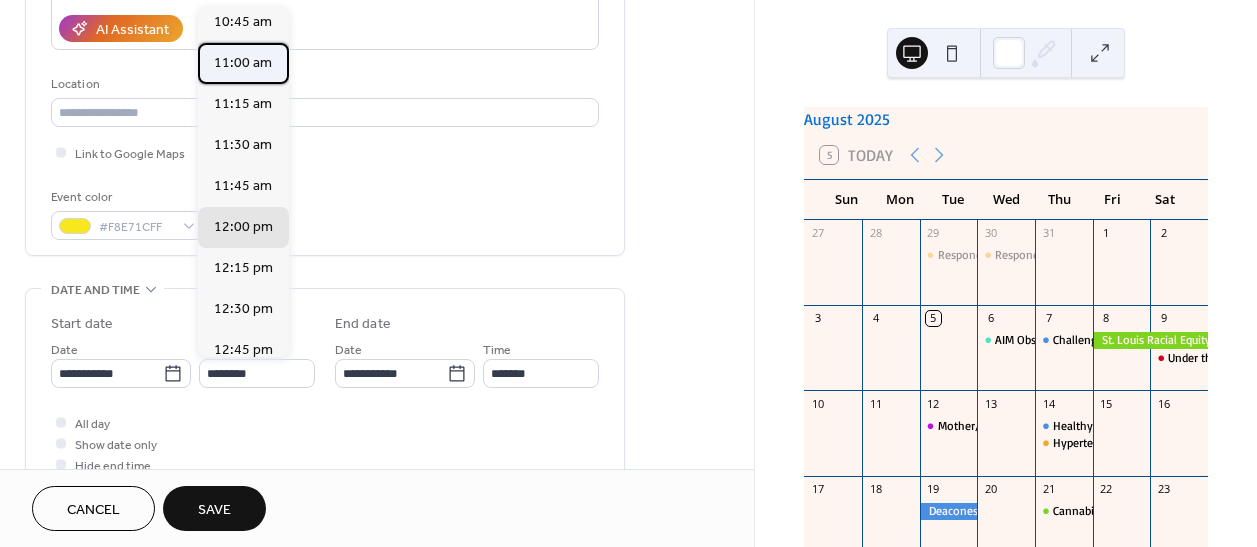 click on "11:00 am" at bounding box center [243, 63] 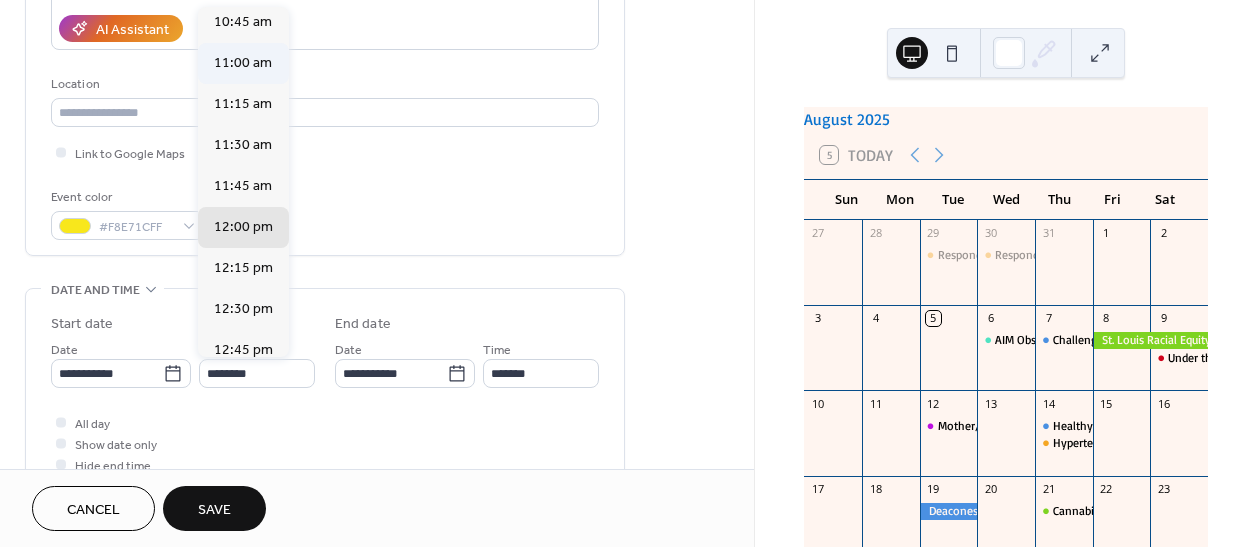 type on "********" 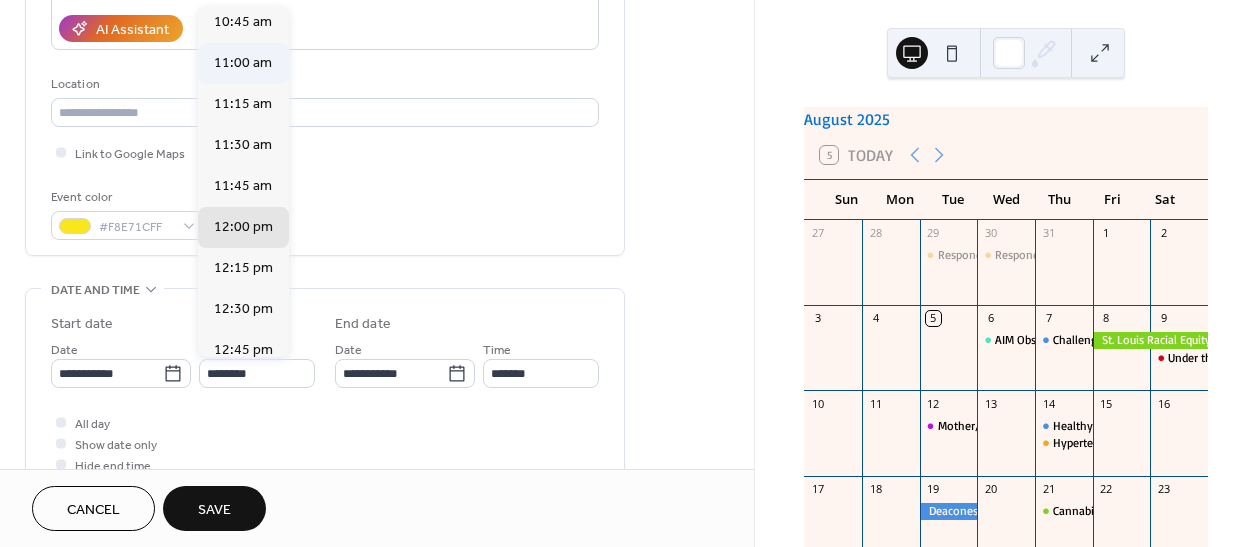type on "********" 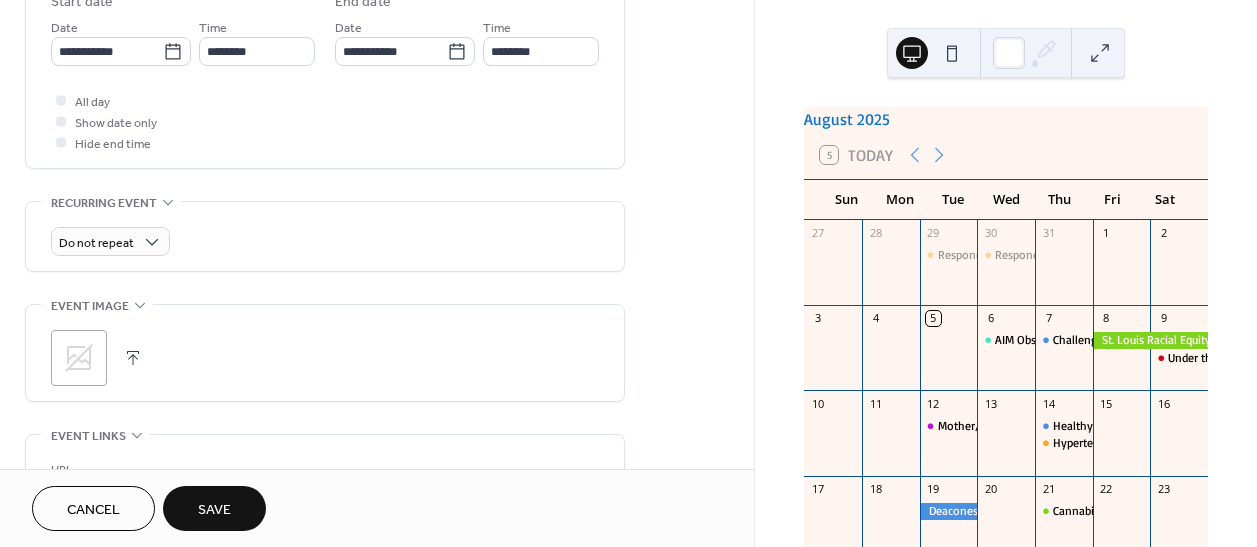 scroll, scrollTop: 727, scrollLeft: 0, axis: vertical 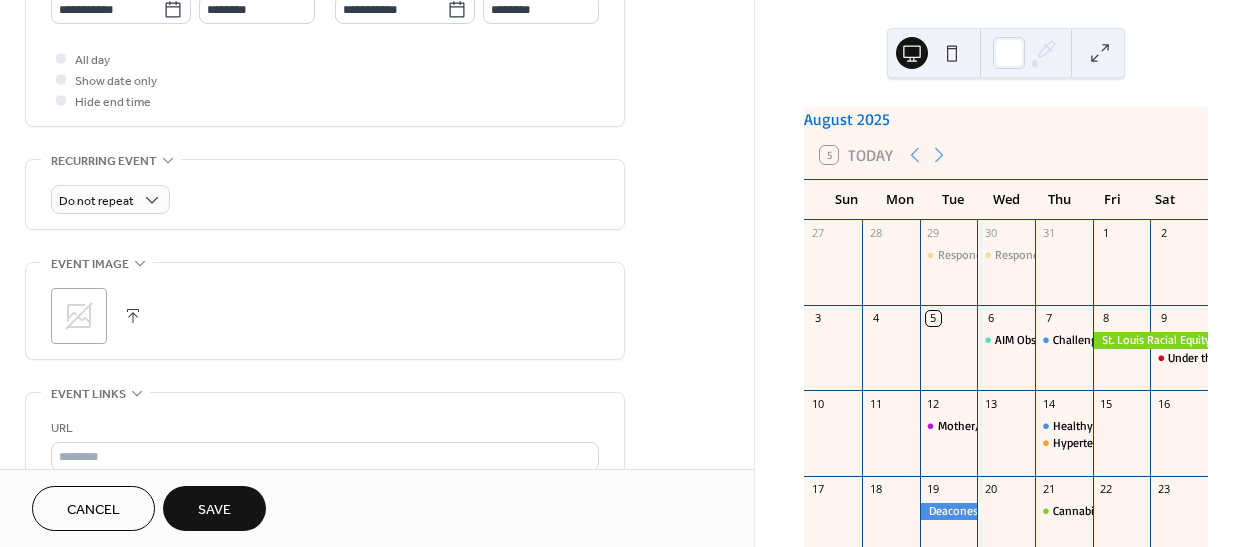click on "URL" at bounding box center (323, 428) 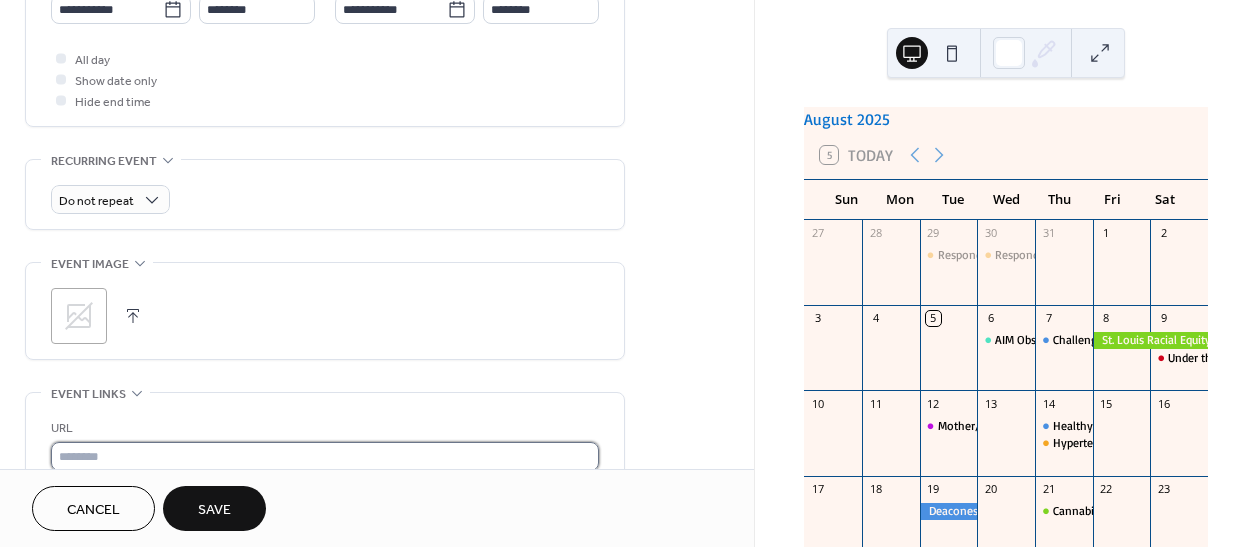 click at bounding box center (325, 456) 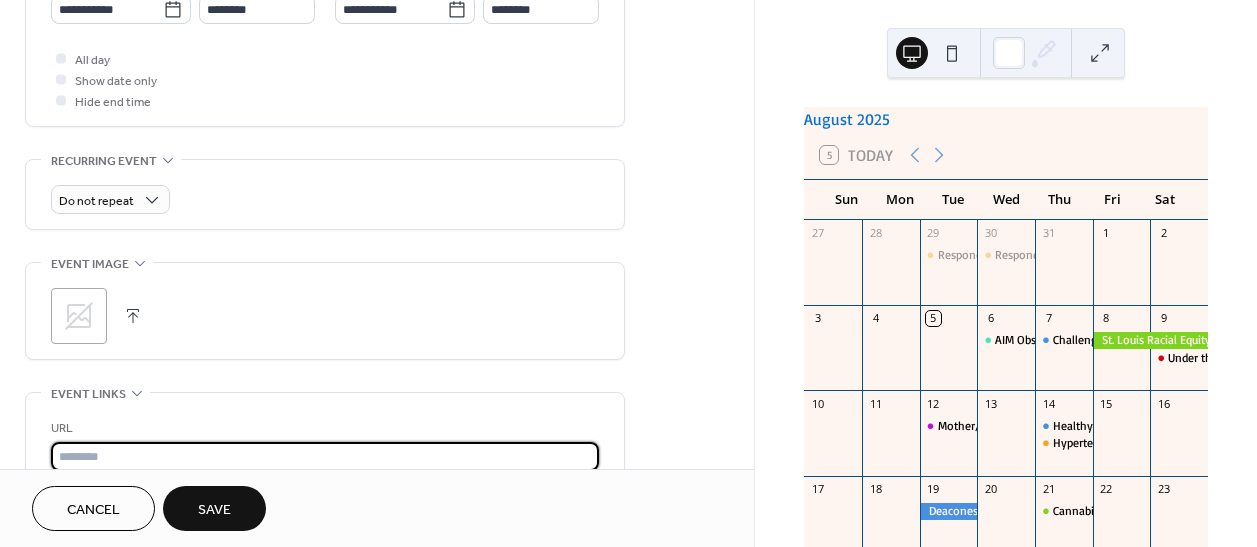 paste on "**********" 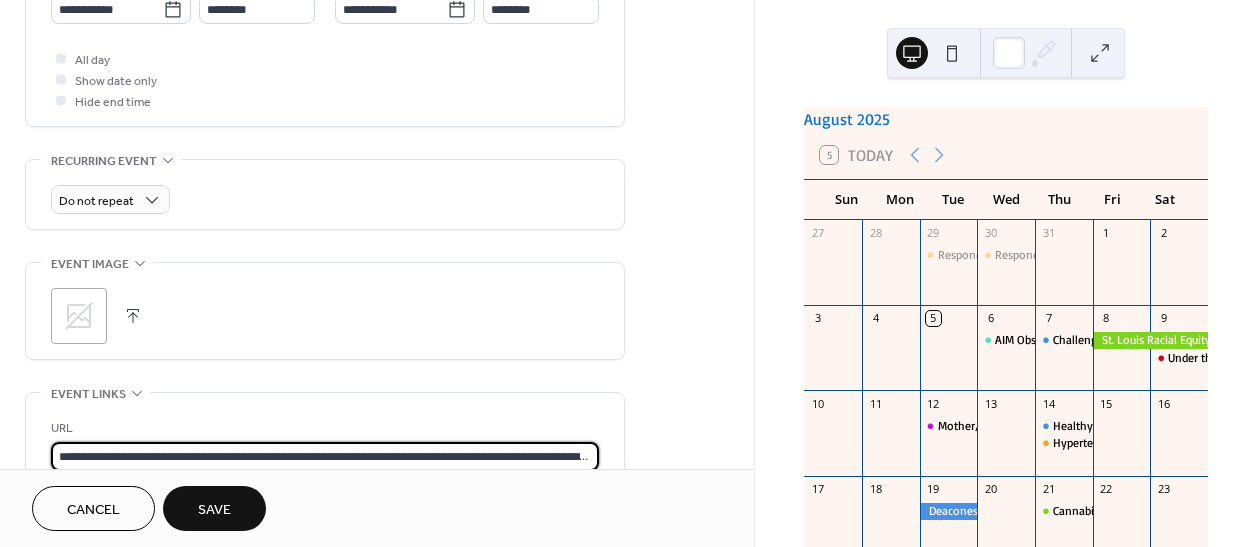 scroll, scrollTop: 0, scrollLeft: 167, axis: horizontal 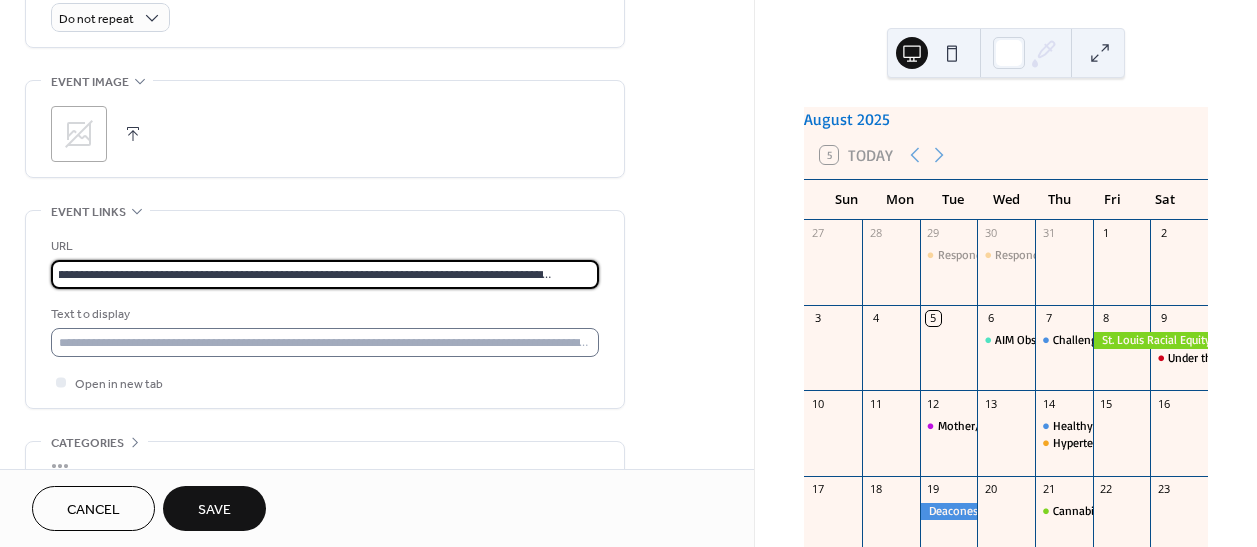 type on "**********" 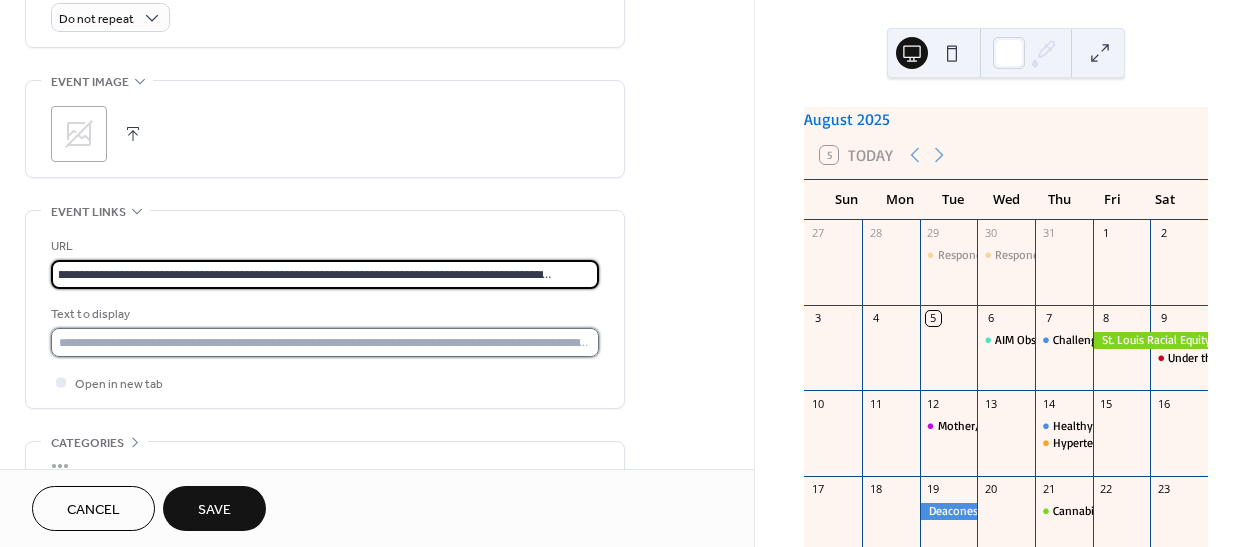 scroll, scrollTop: 0, scrollLeft: 0, axis: both 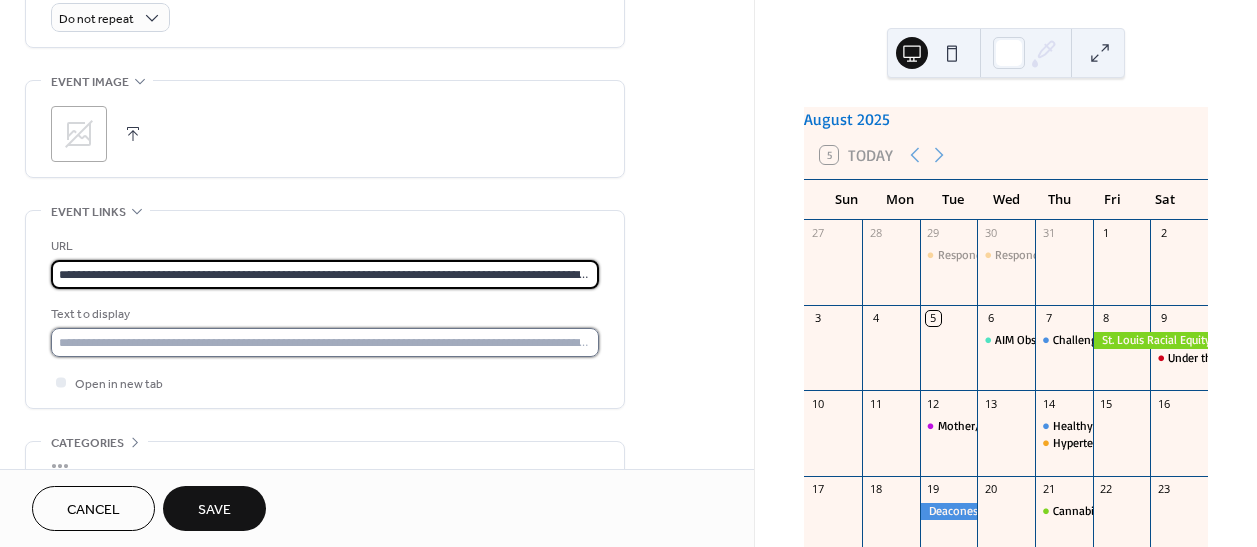 click at bounding box center [325, 342] 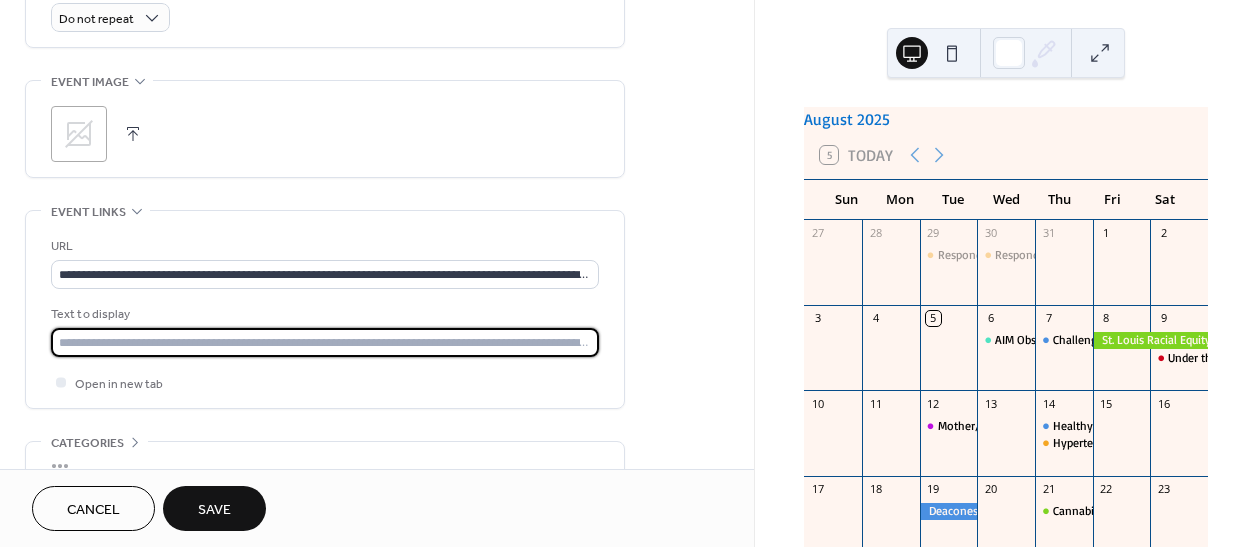 type on "**********" 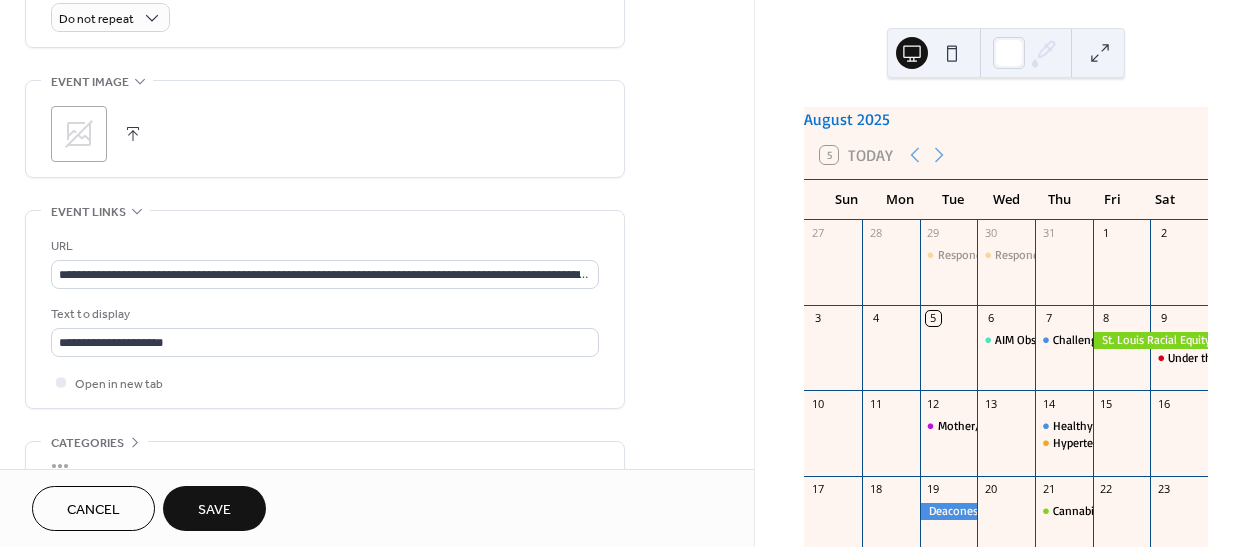 click on "Save" at bounding box center (214, 510) 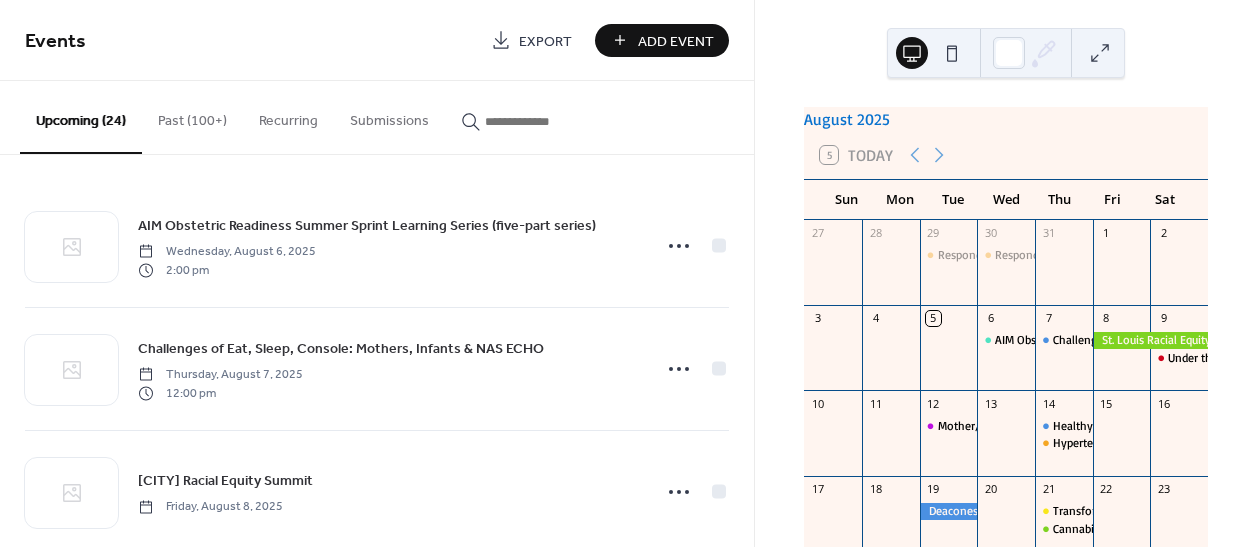 click on "Add Event" at bounding box center (676, 41) 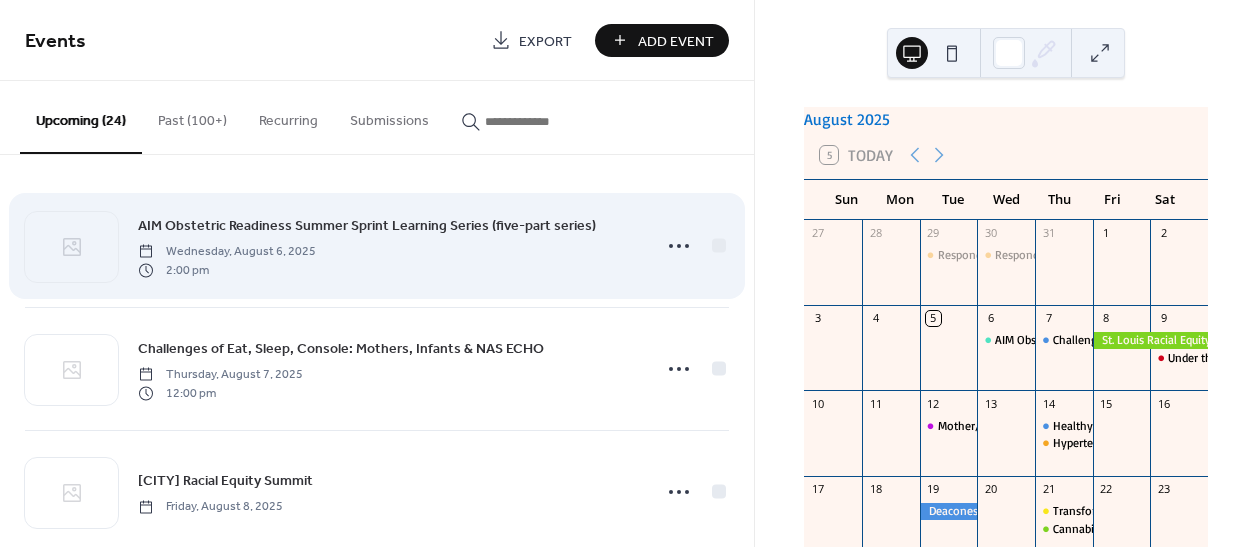 scroll, scrollTop: 0, scrollLeft: 0, axis: both 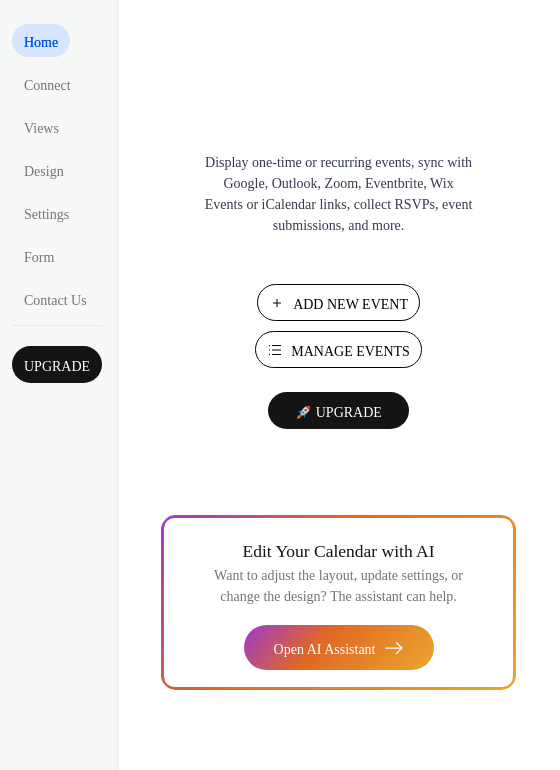 click on "Manage Events" at bounding box center (350, 351) 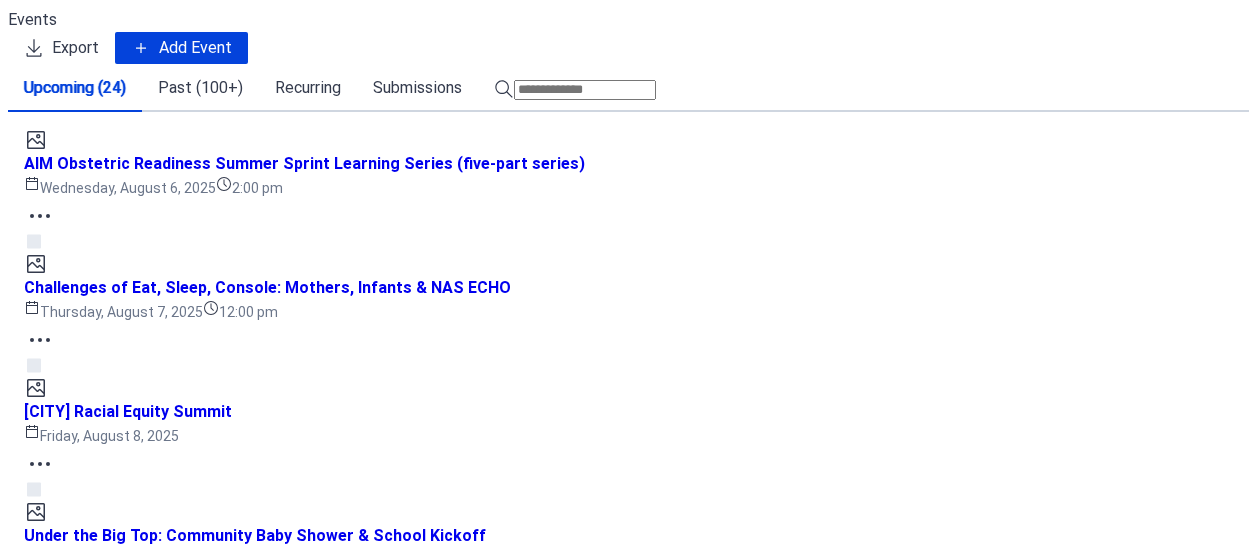 scroll, scrollTop: 0, scrollLeft: 0, axis: both 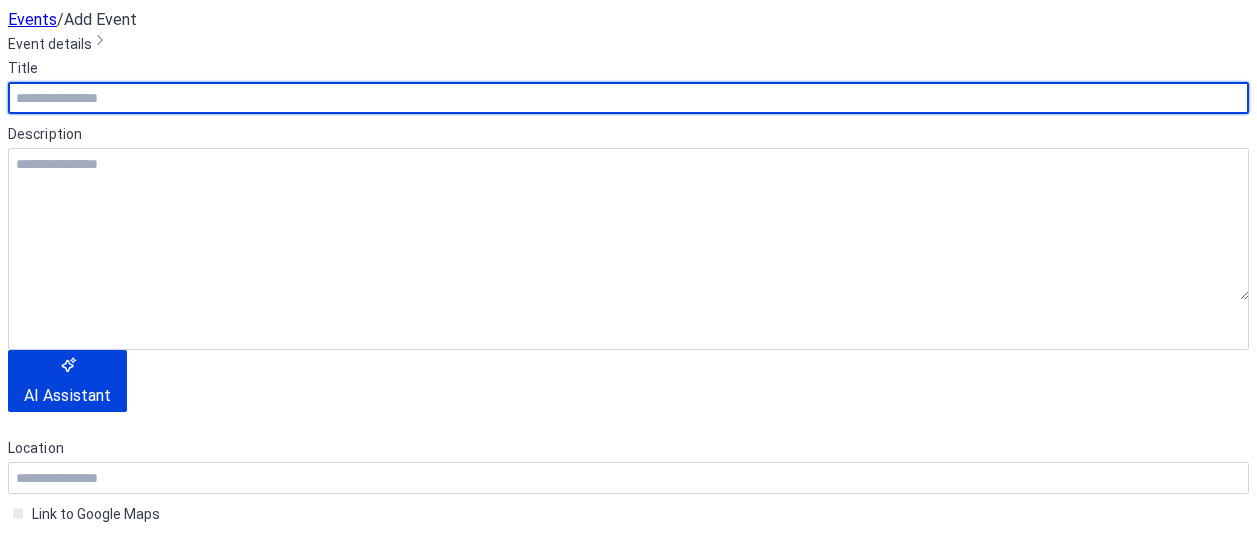 click at bounding box center [628, 98] 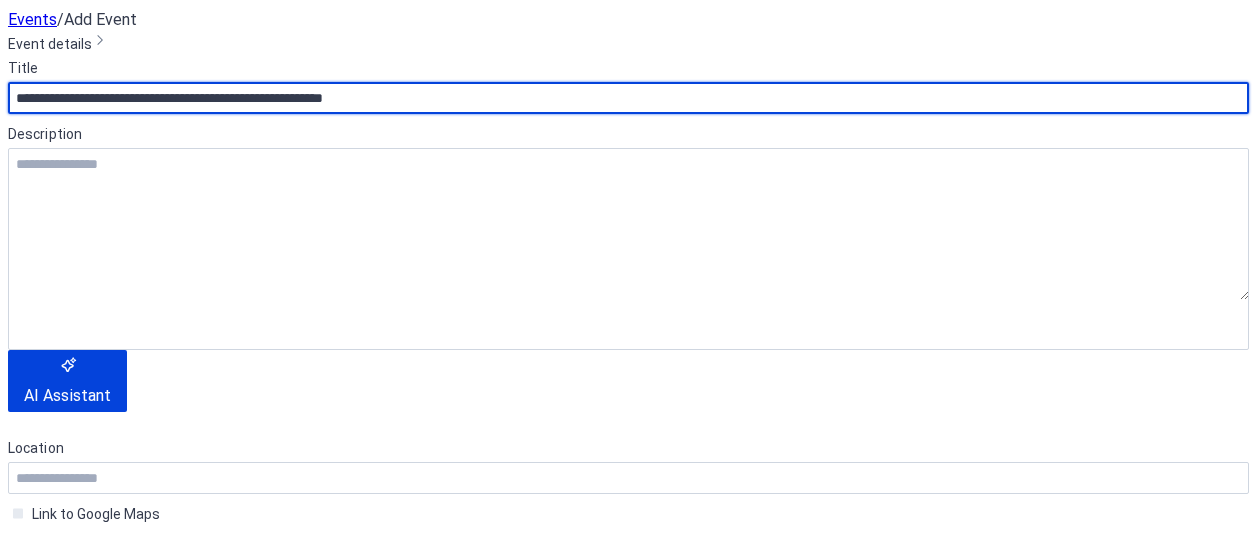 scroll, scrollTop: 363, scrollLeft: 0, axis: vertical 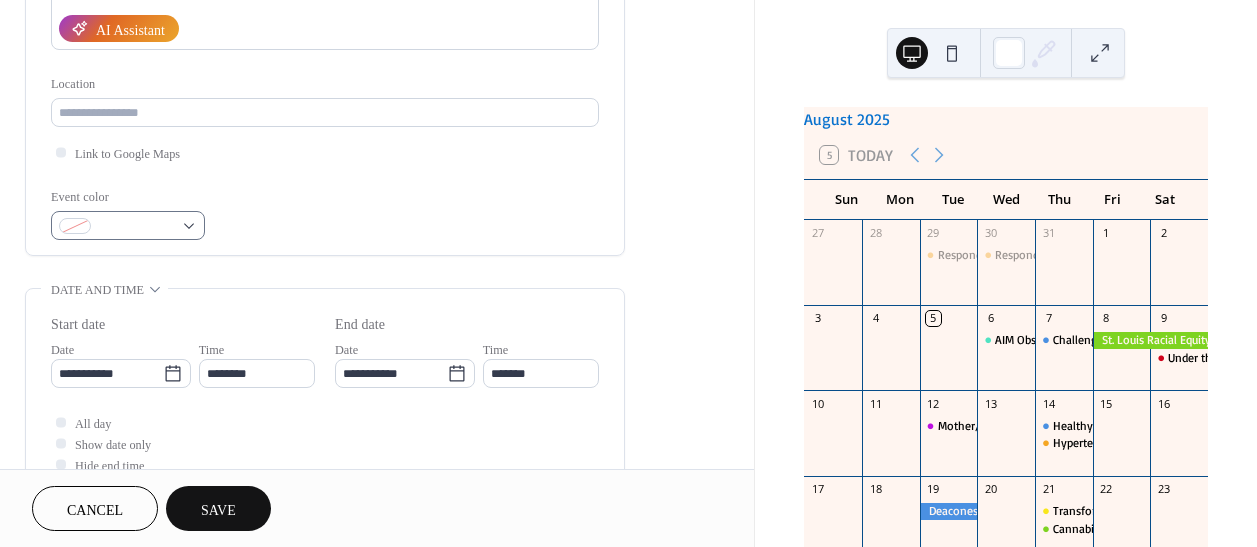 type on "**********" 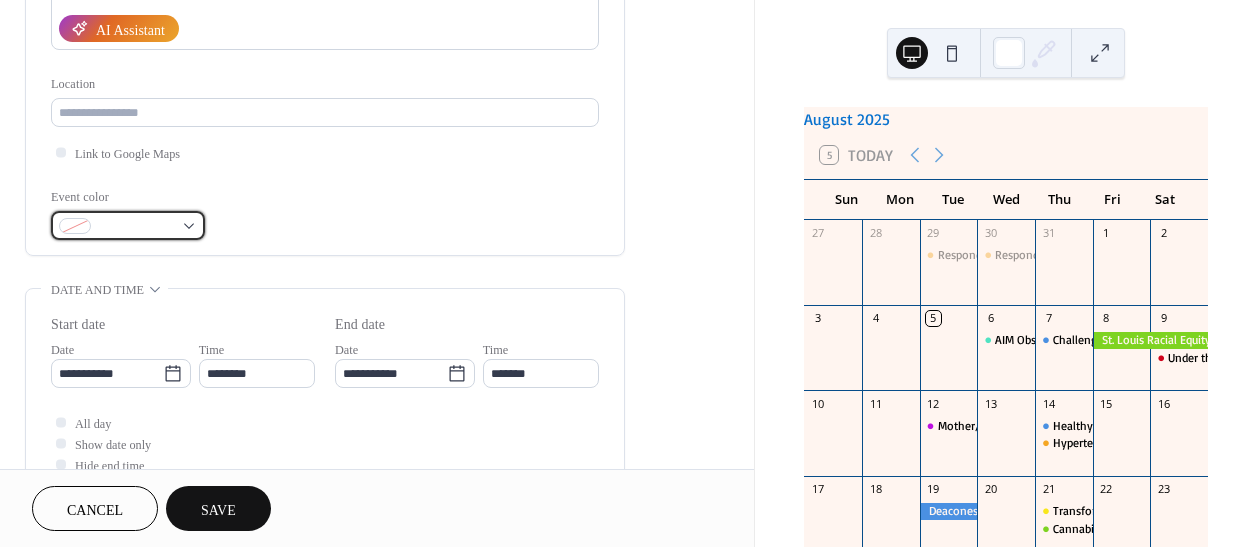 click at bounding box center (136, 227) 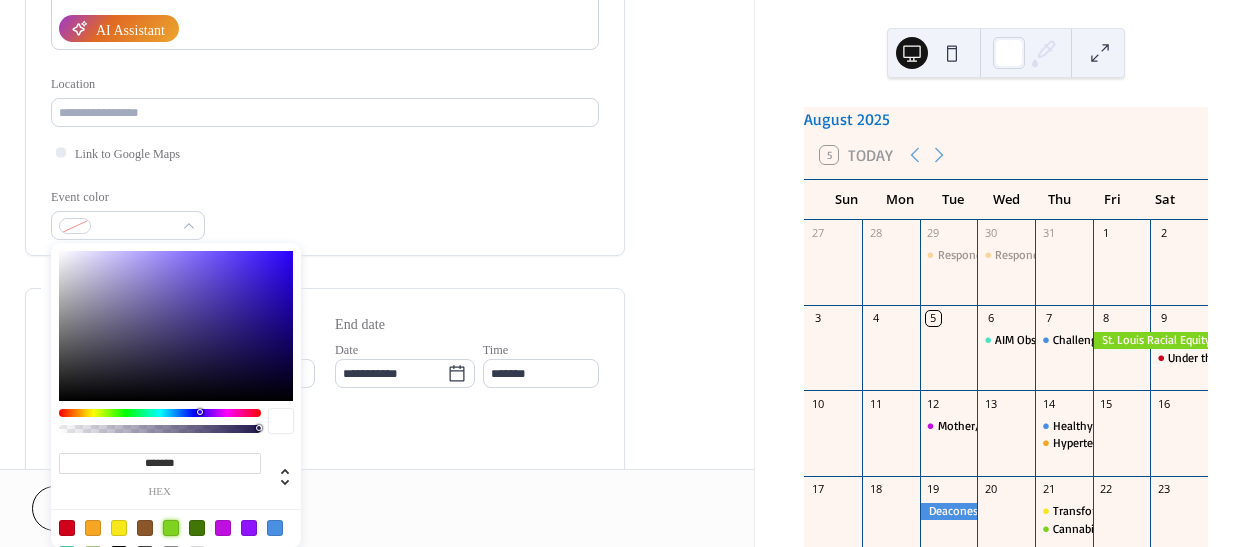 click at bounding box center (171, 528) 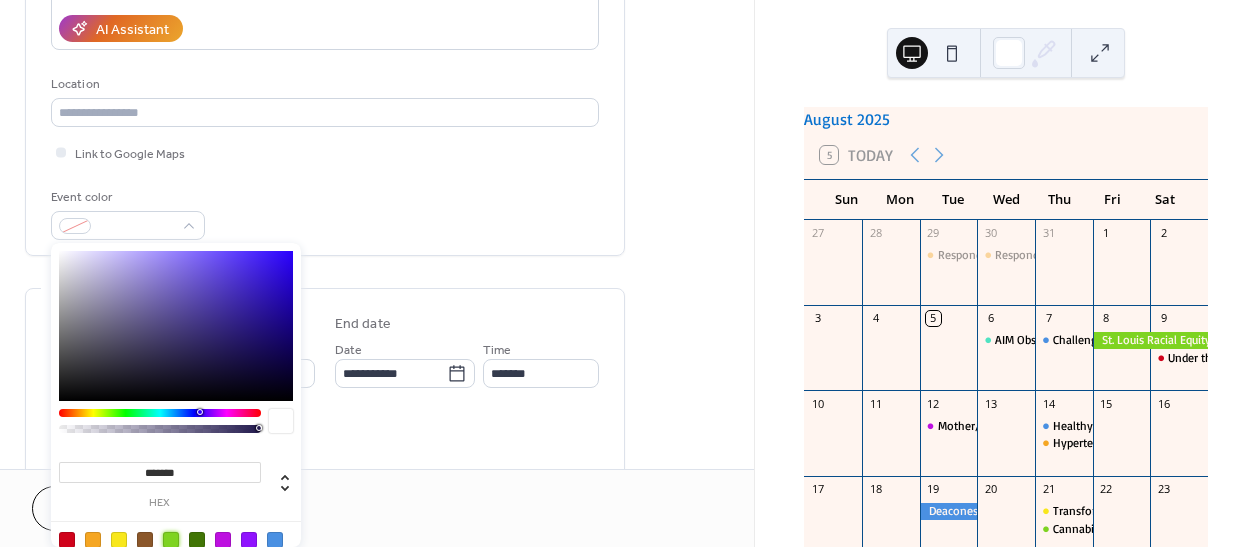 type on "*******" 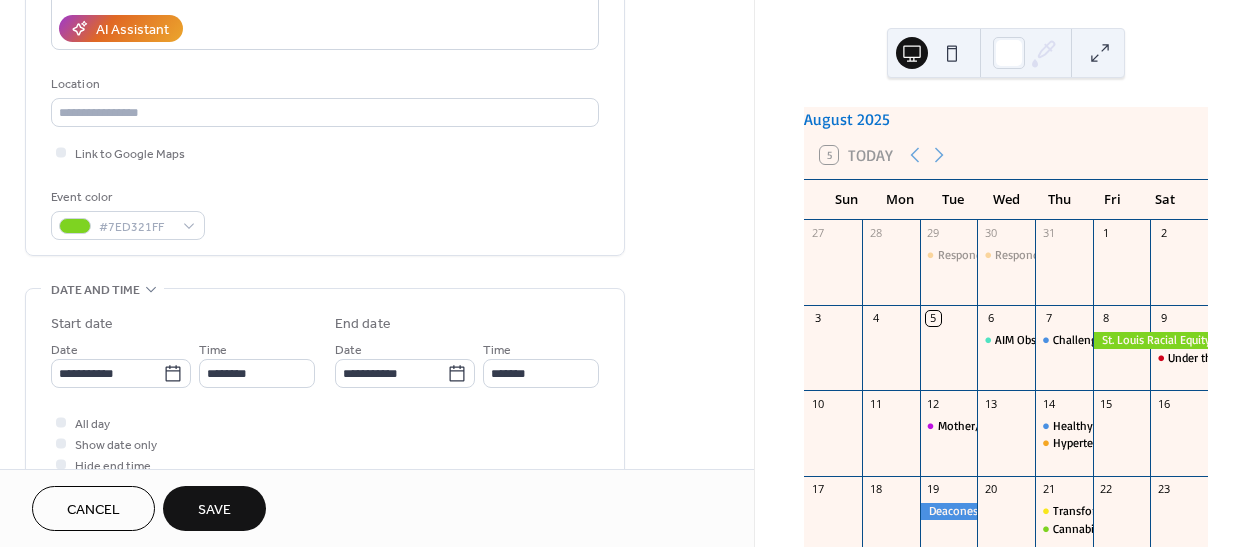 click on "Event color #7ED321FF" at bounding box center (325, 213) 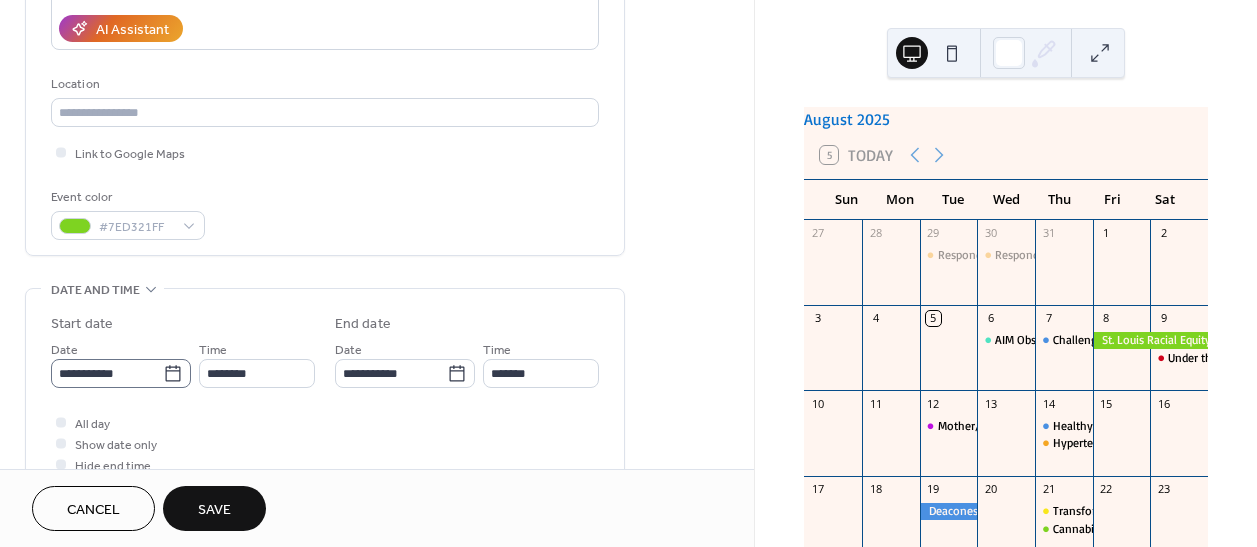 click 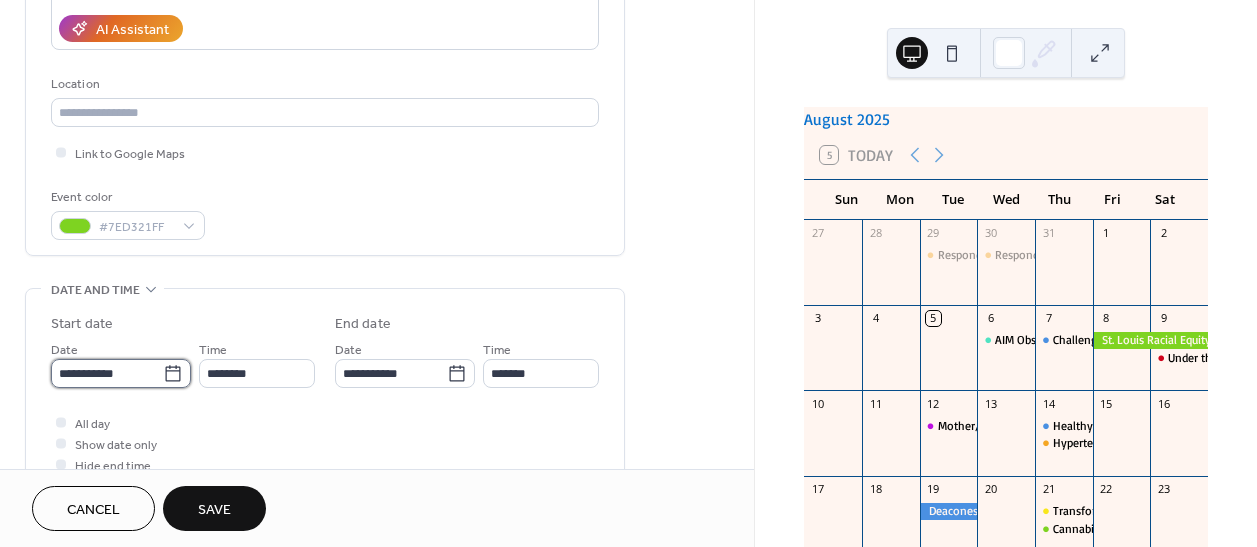 click on "**********" at bounding box center [107, 373] 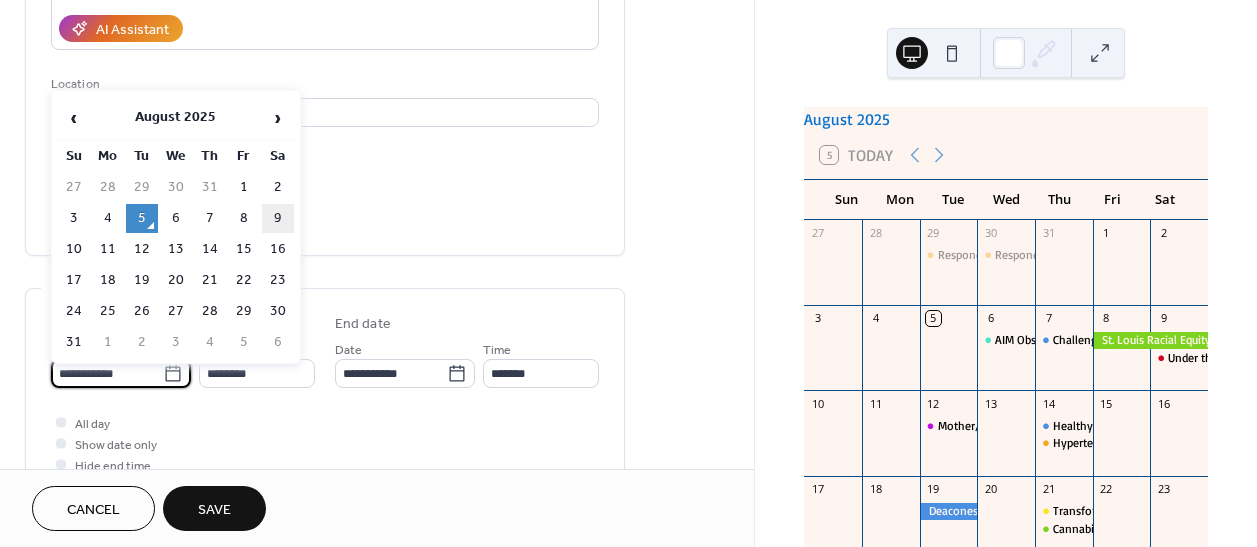 click on "9" at bounding box center [278, 218] 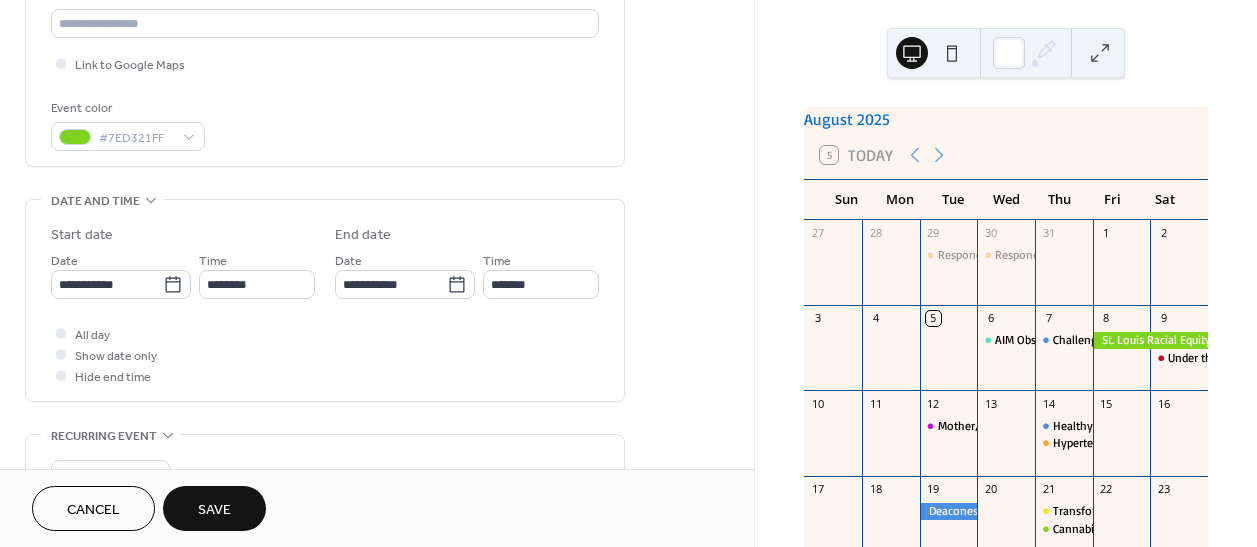 scroll, scrollTop: 454, scrollLeft: 0, axis: vertical 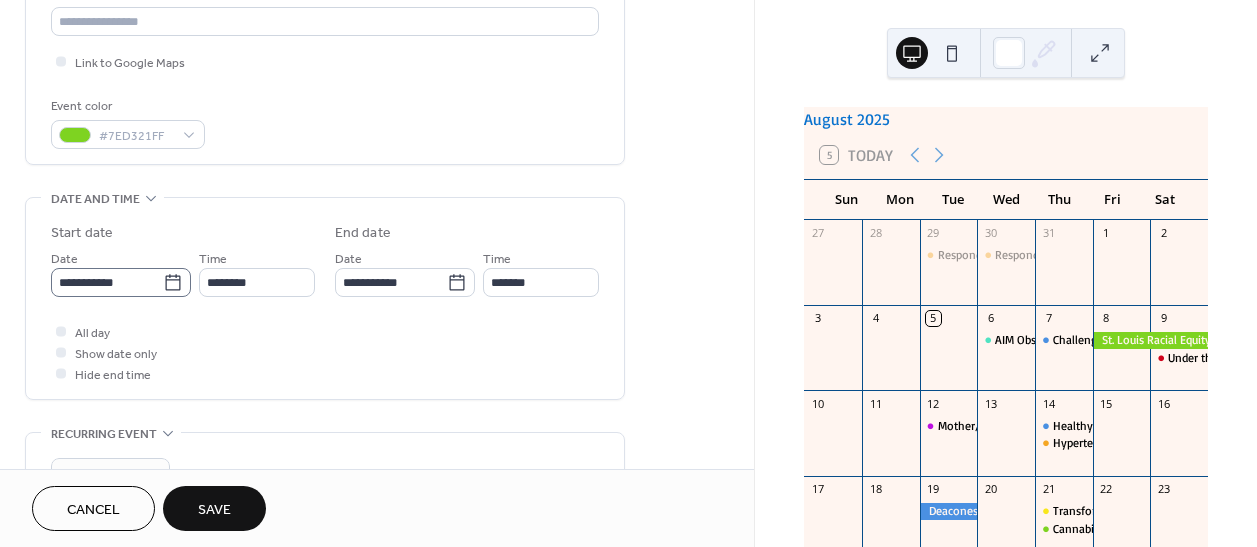 click 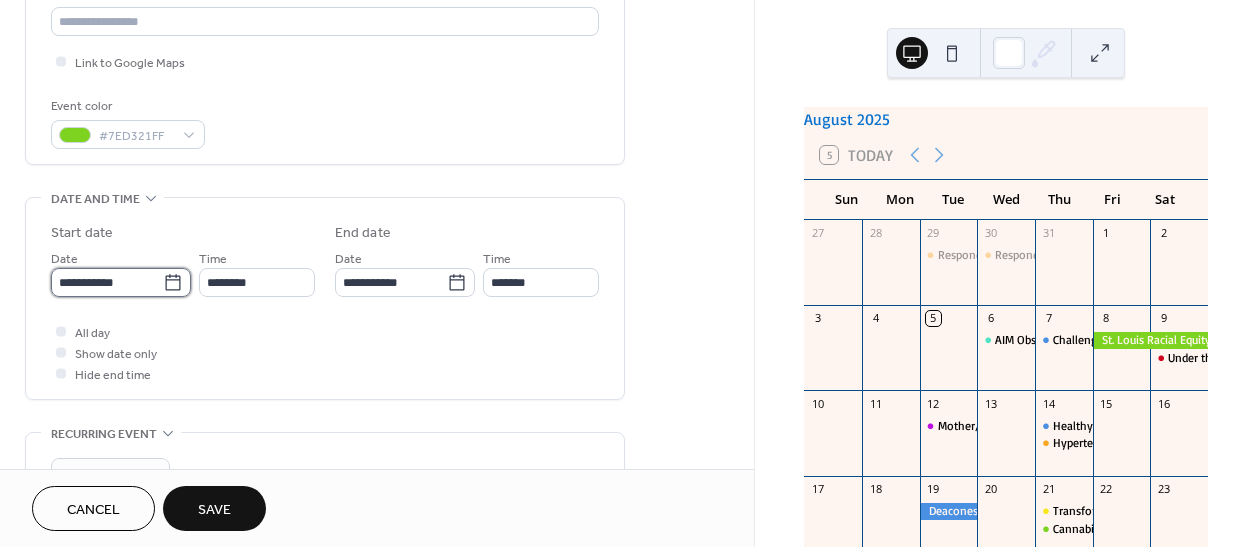 click on "**********" at bounding box center [107, 282] 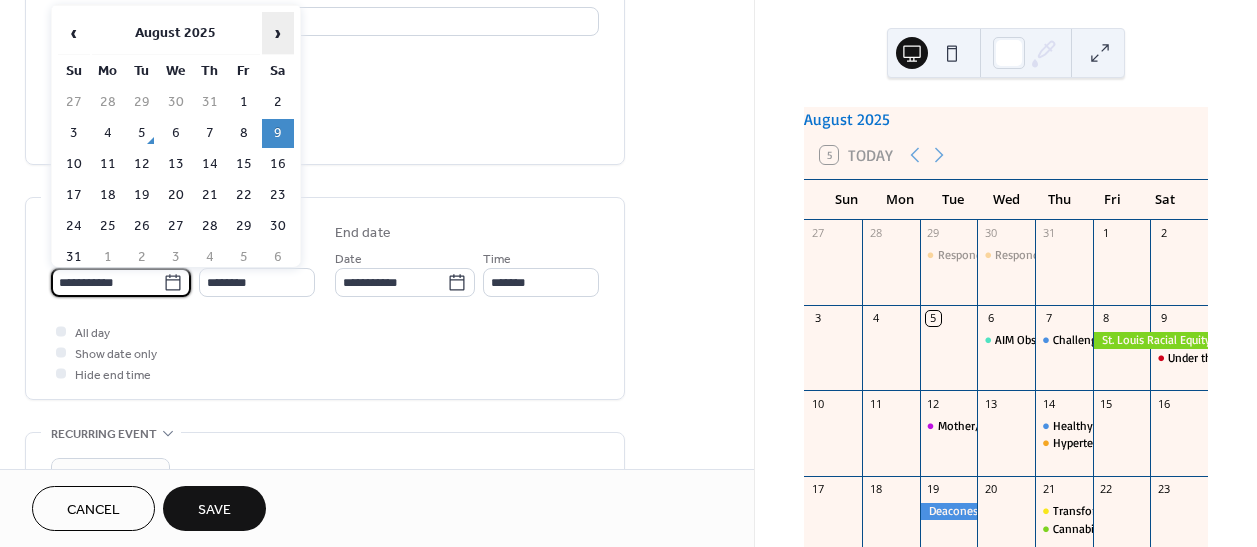 click on "›" at bounding box center (278, 33) 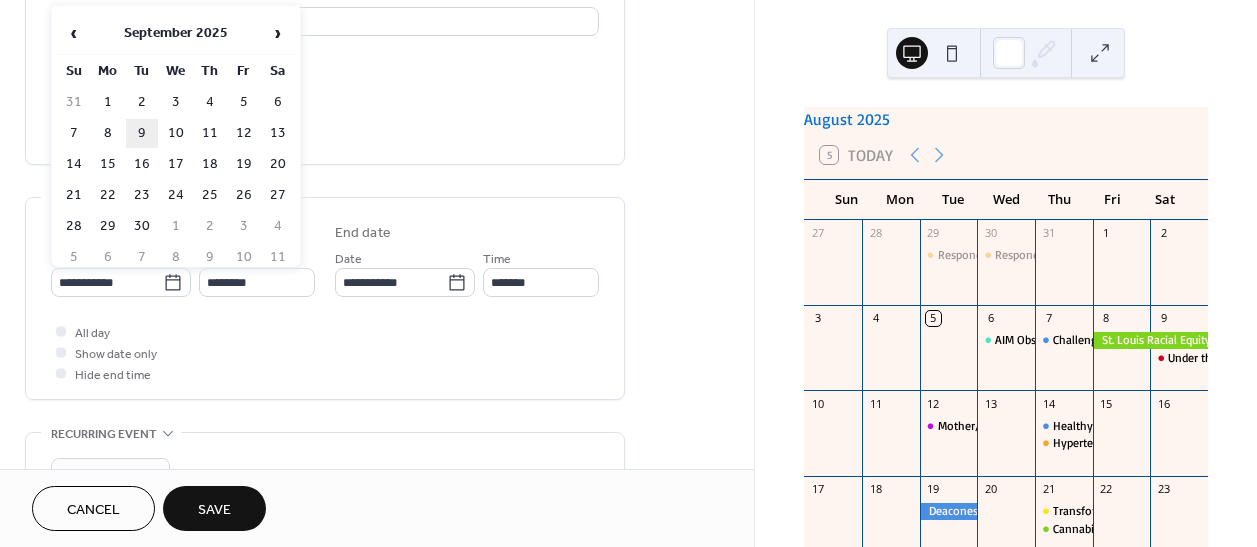 click on "9" at bounding box center (142, 133) 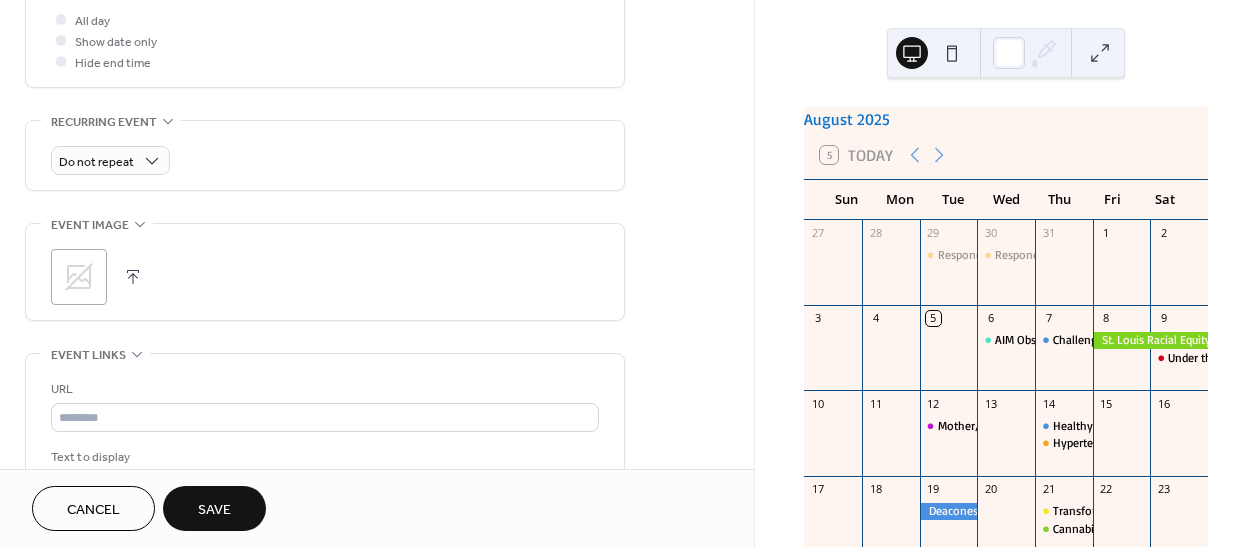 scroll, scrollTop: 909, scrollLeft: 0, axis: vertical 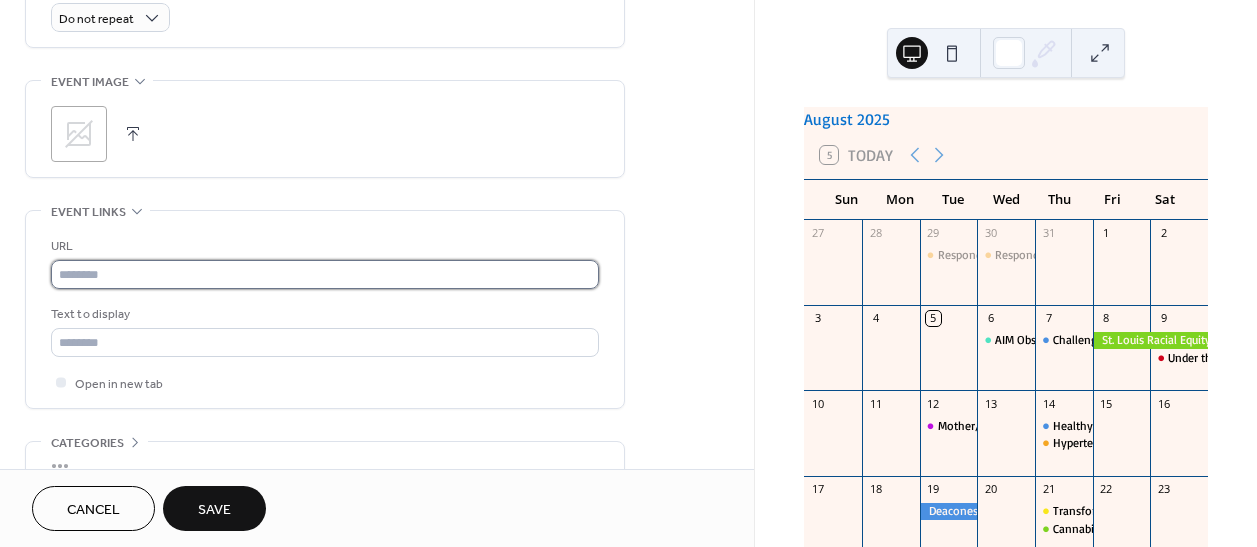 click at bounding box center [325, 274] 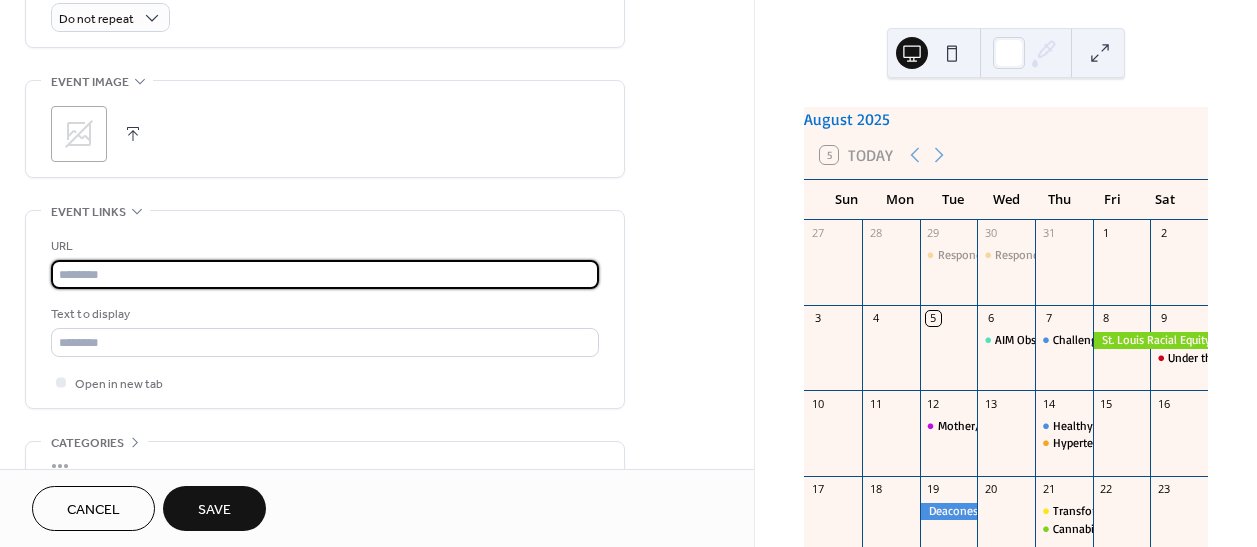paste on "**********" 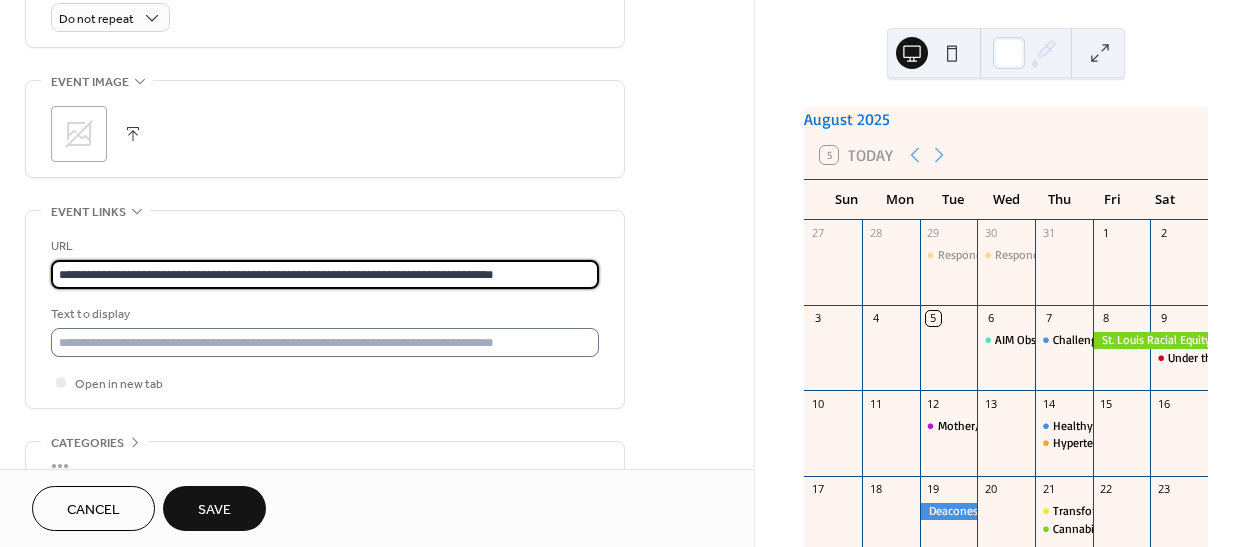 type on "**********" 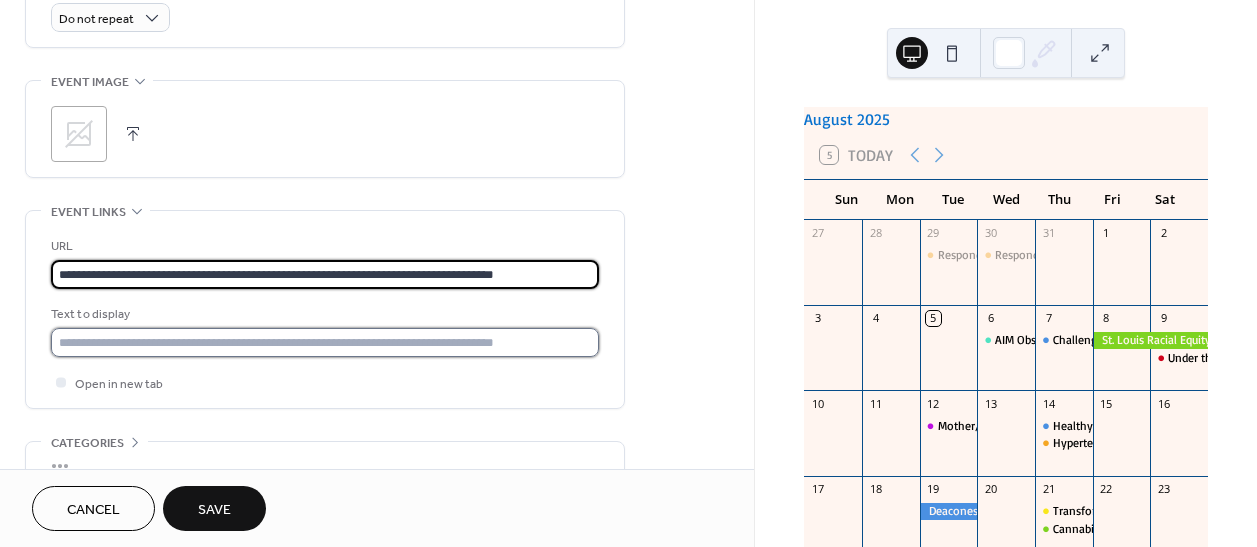 click at bounding box center [325, 342] 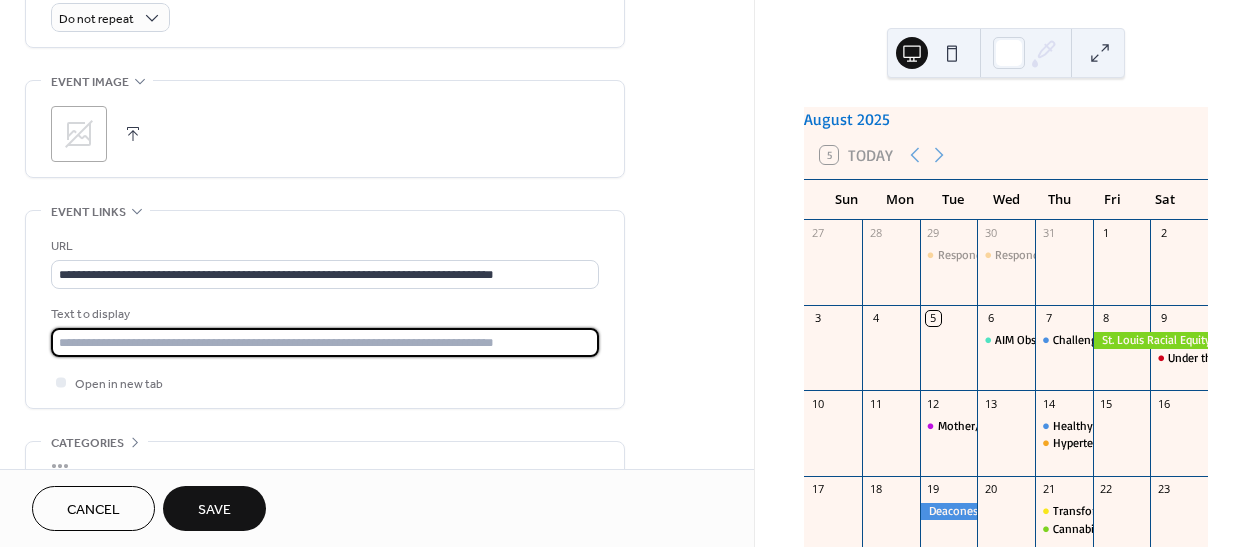 type on "**********" 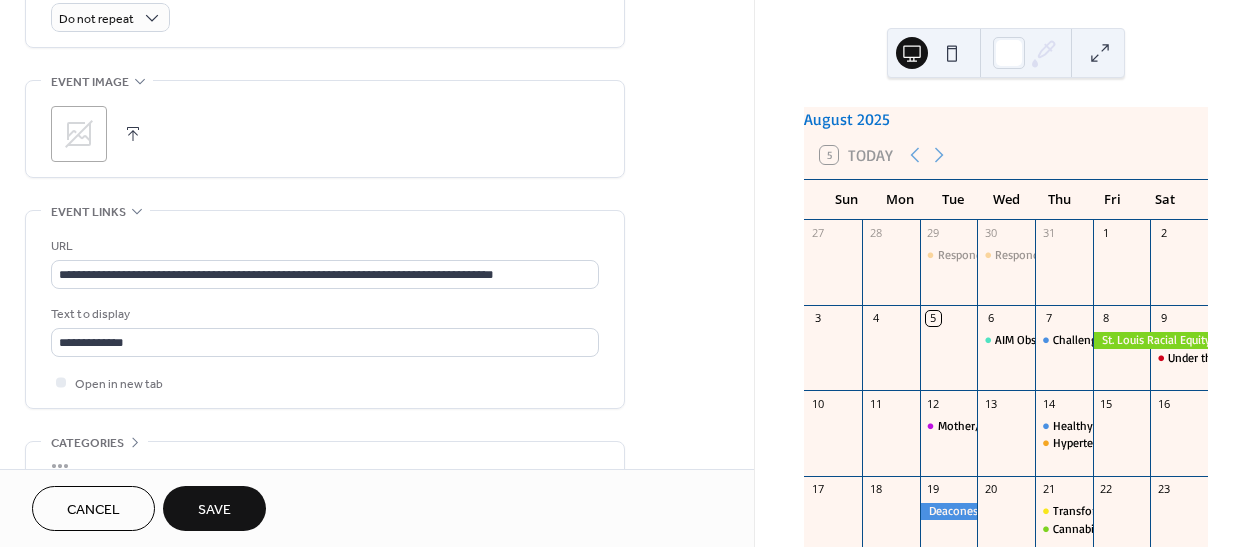 click on "Save" at bounding box center [214, 510] 